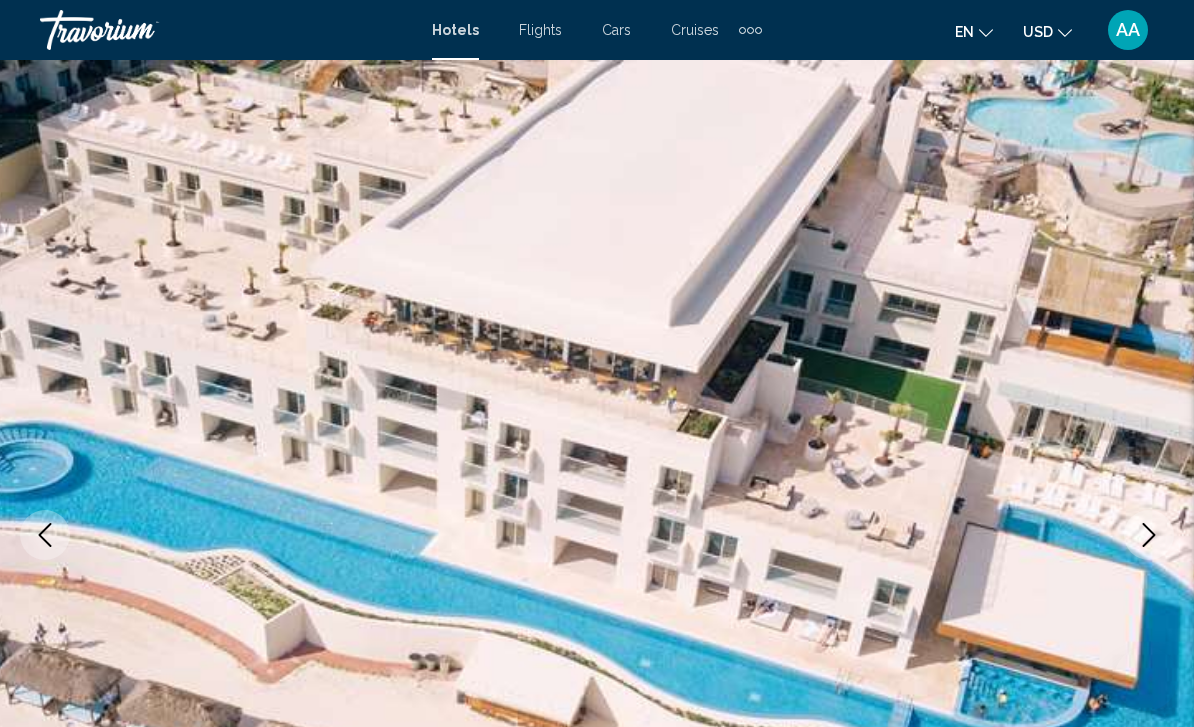 scroll, scrollTop: 1033, scrollLeft: 0, axis: vertical 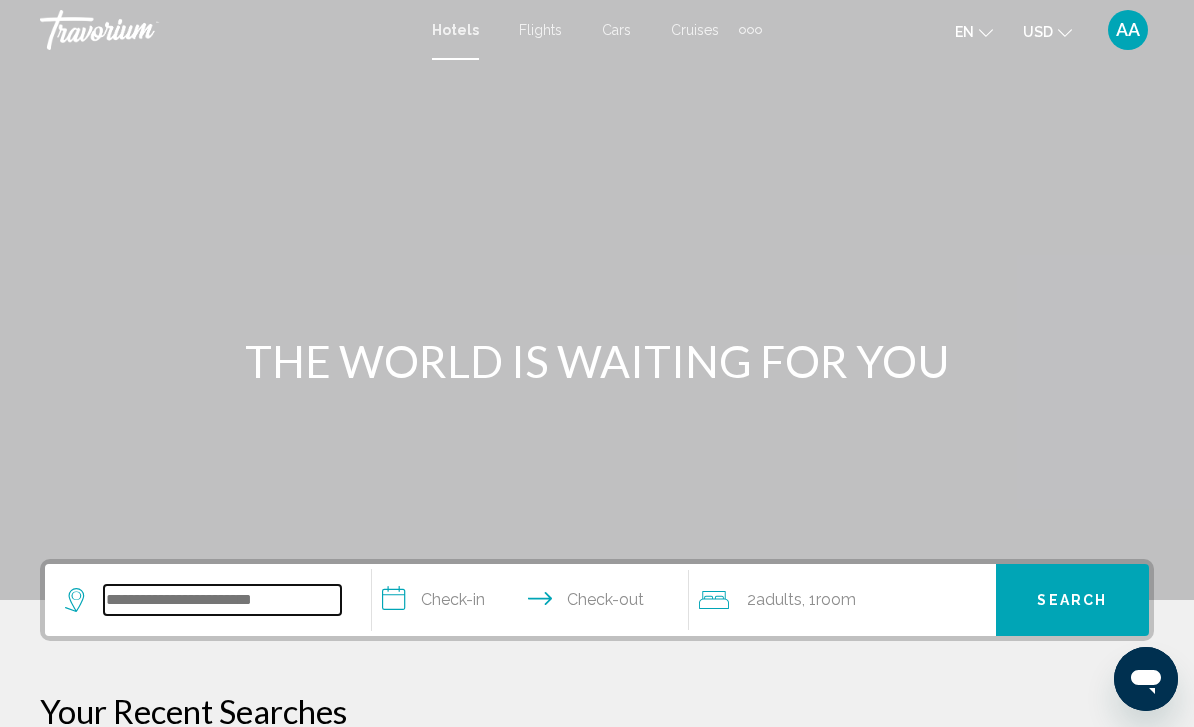click at bounding box center [222, 600] 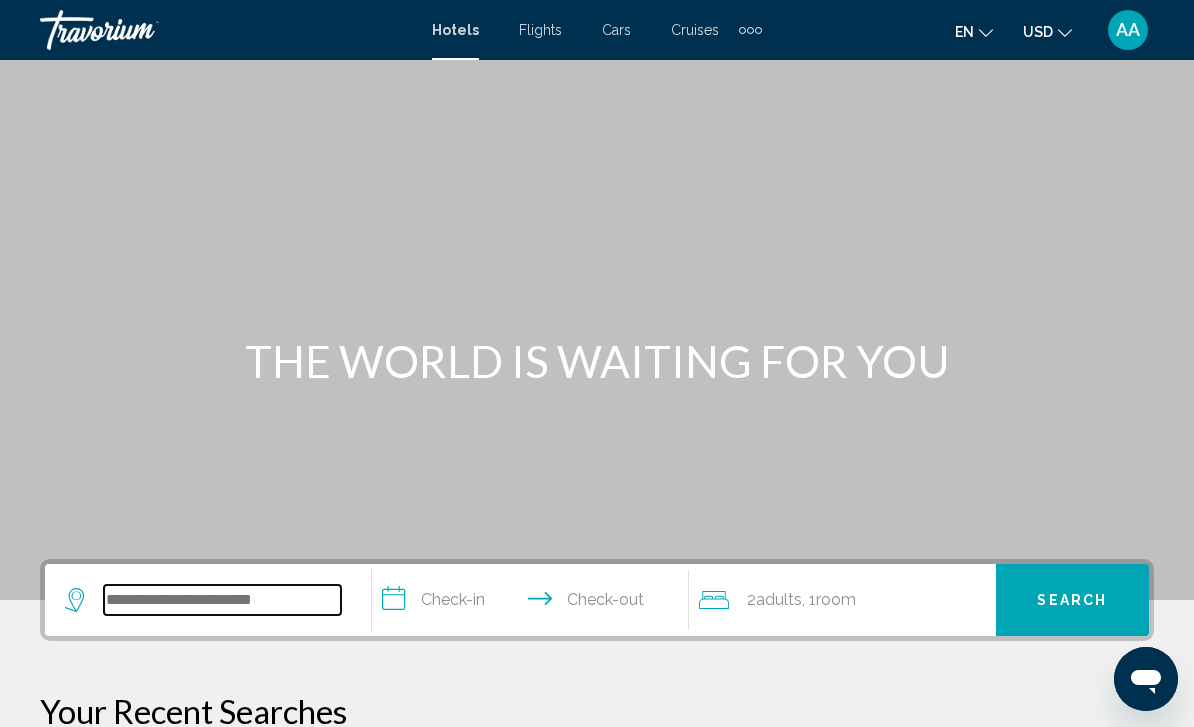 scroll, scrollTop: 22, scrollLeft: 0, axis: vertical 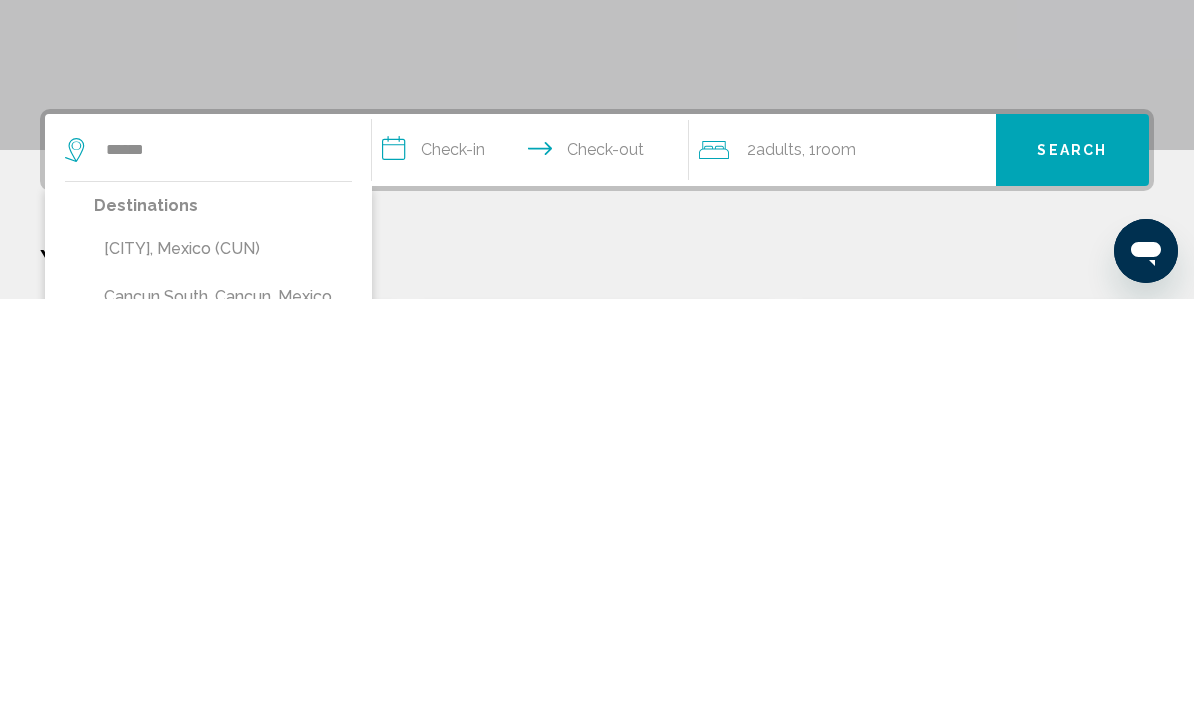 click on "[CITY], Mexico (CUN)" at bounding box center (223, 677) 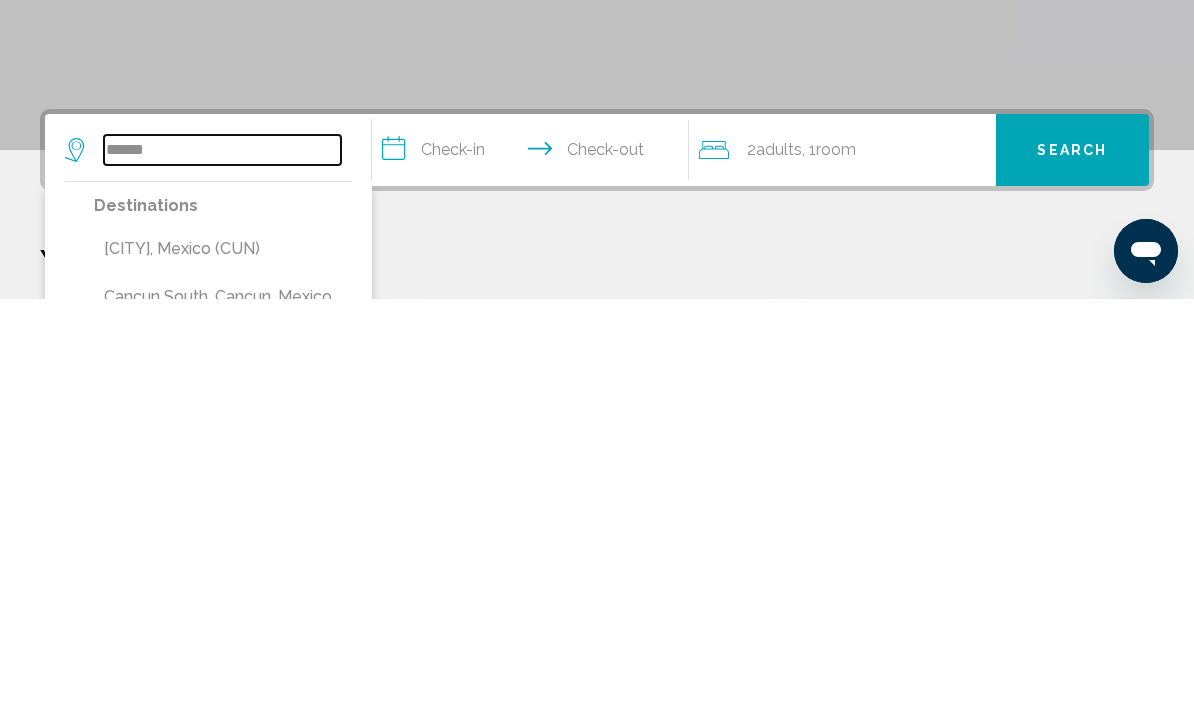 type on "**********" 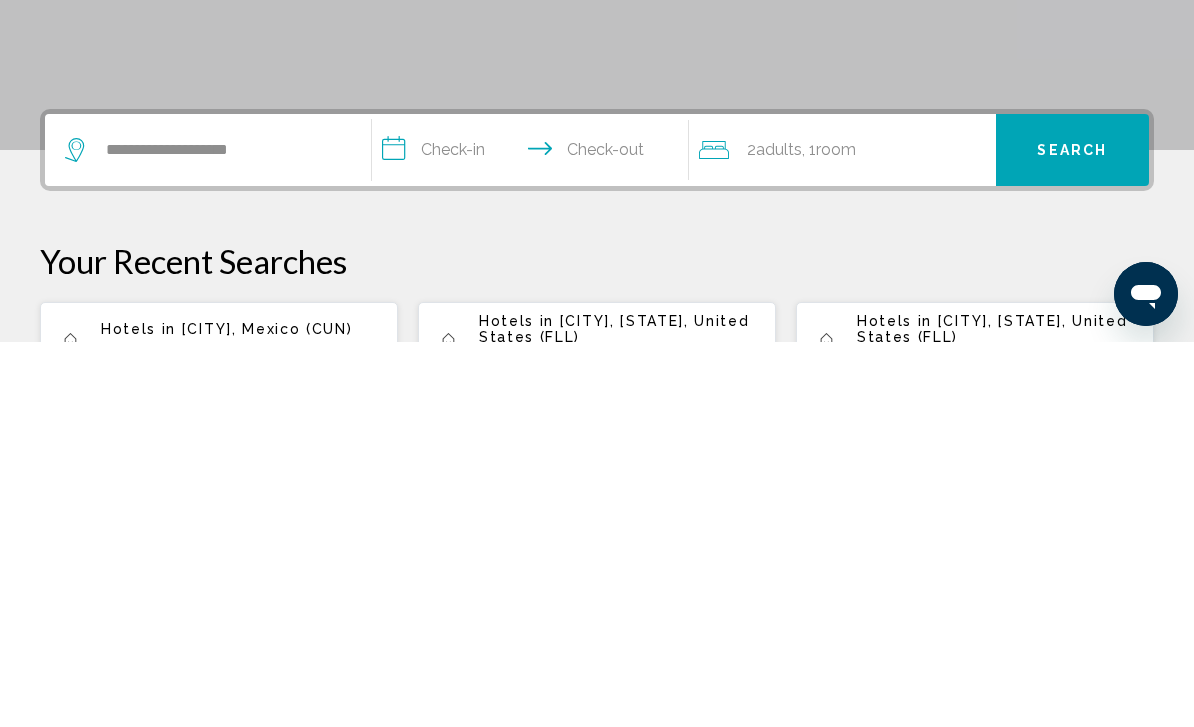 click on "**********" at bounding box center (534, 538) 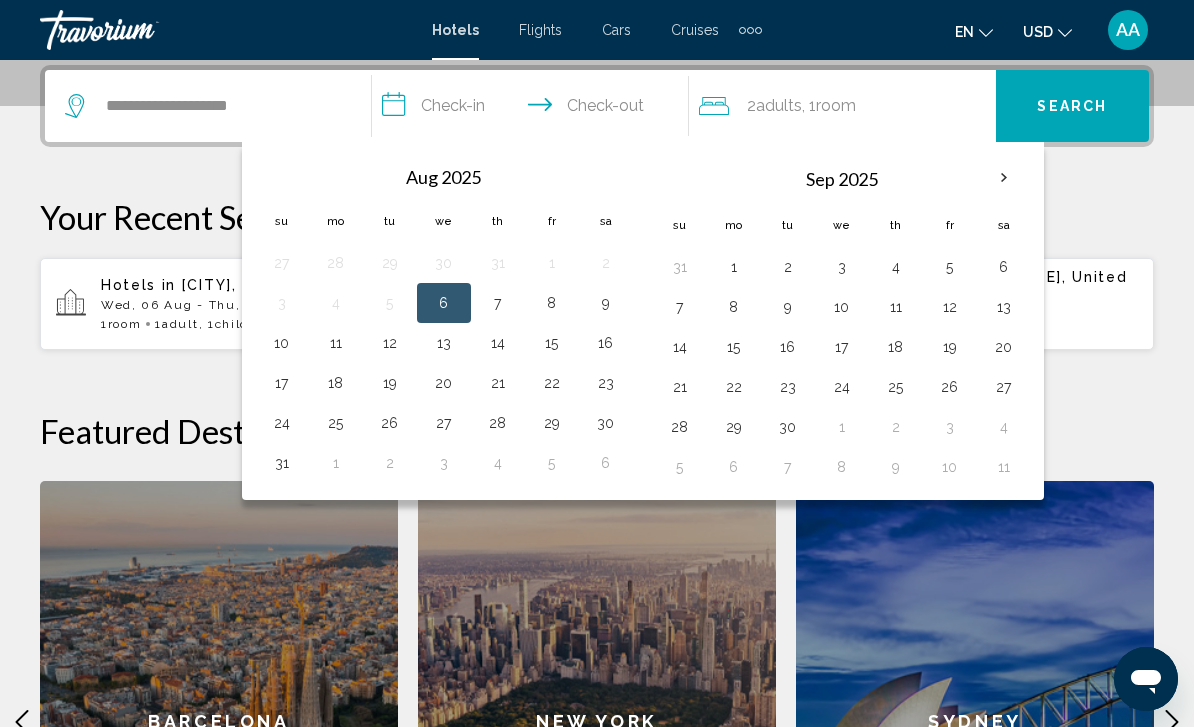 click on "6" at bounding box center (444, 303) 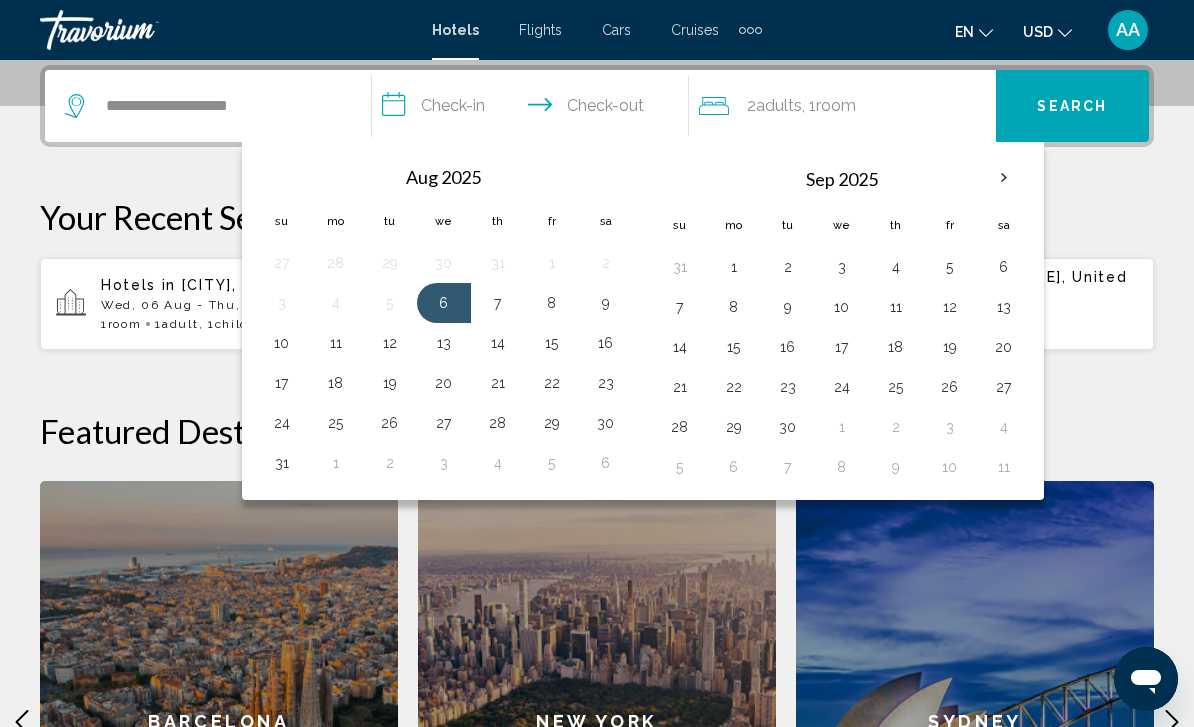 click on "7" at bounding box center (498, 303) 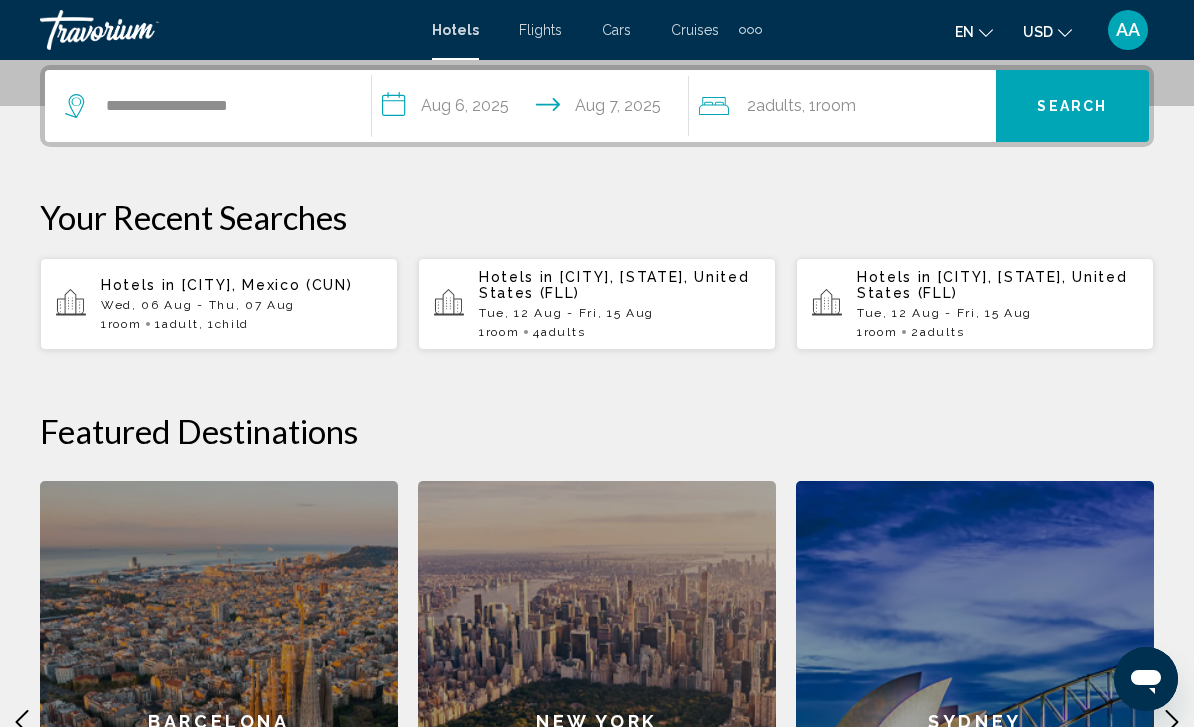 click on ", 1  Room rooms" 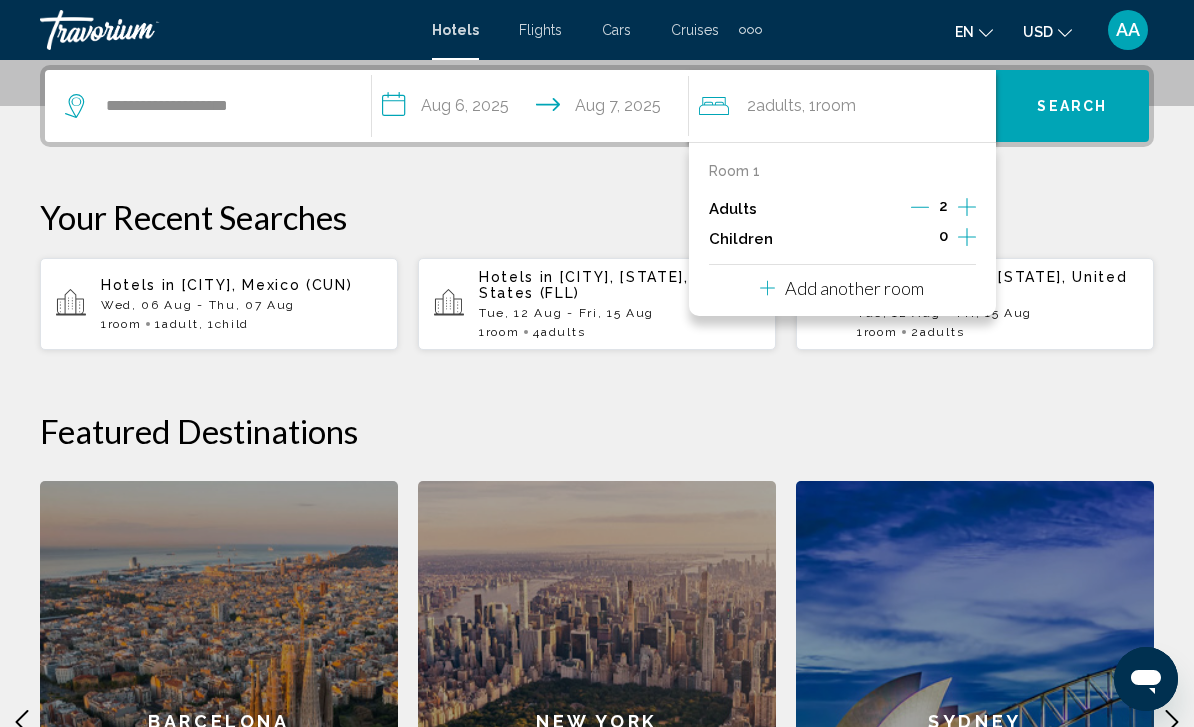 click 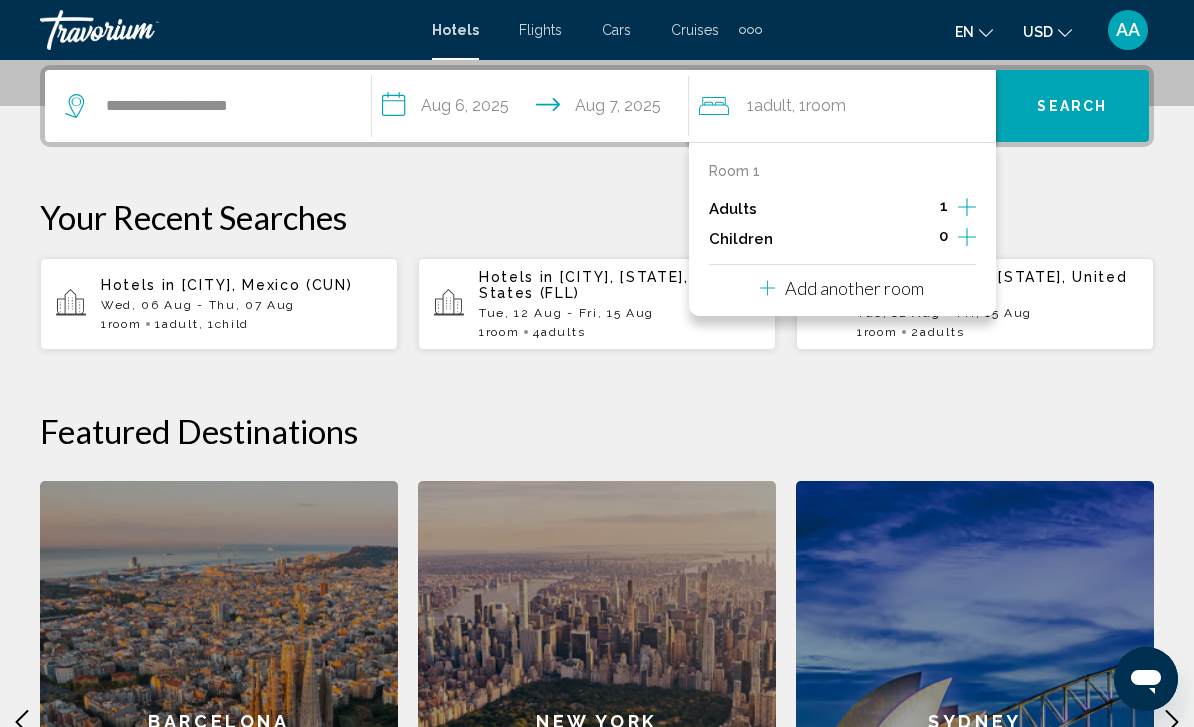 click 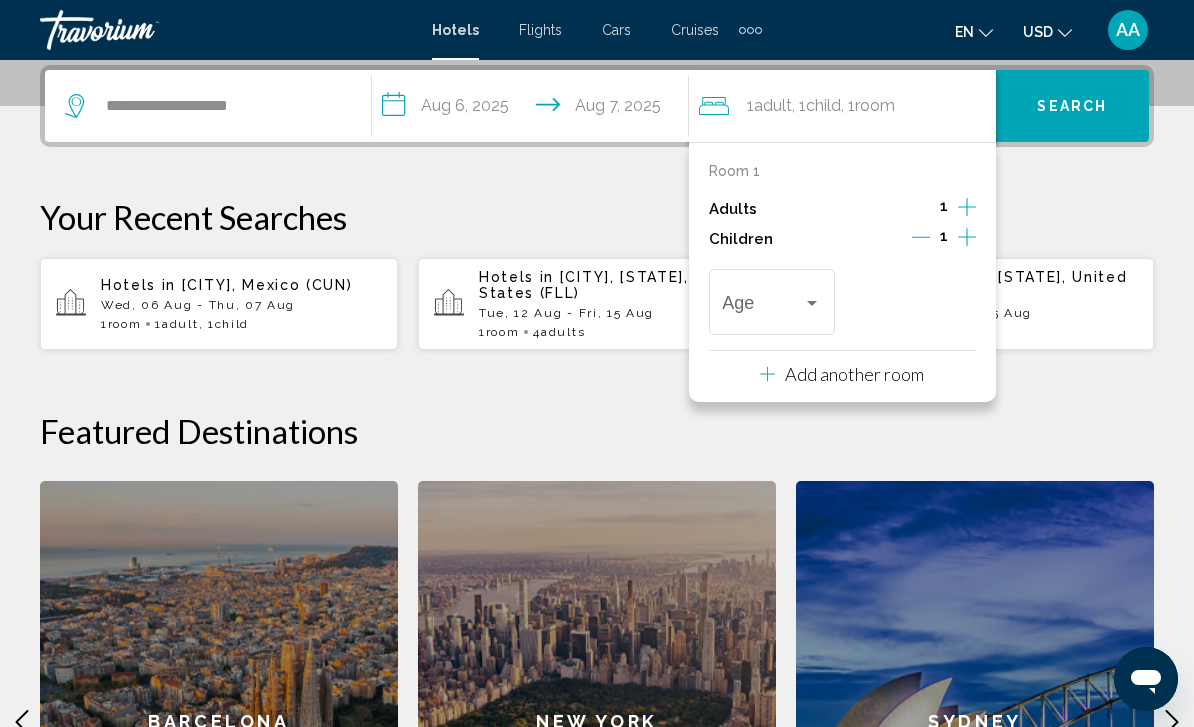 click on "Age" at bounding box center (772, 299) 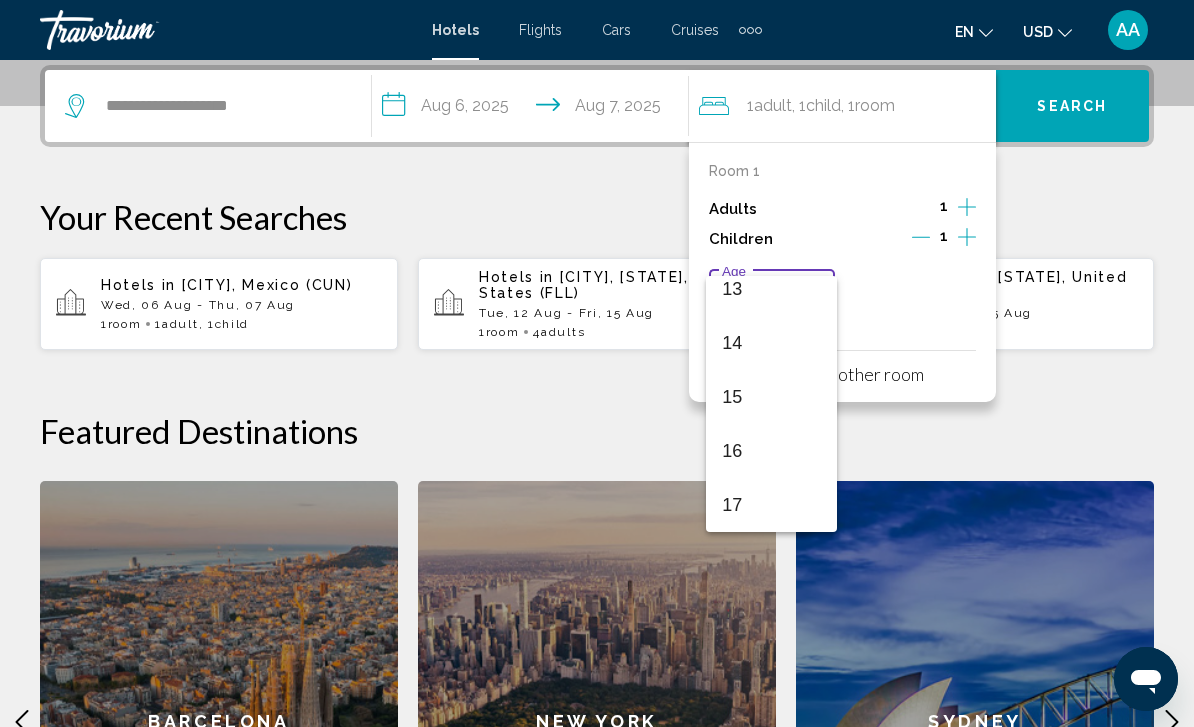 scroll, scrollTop: 716, scrollLeft: 0, axis: vertical 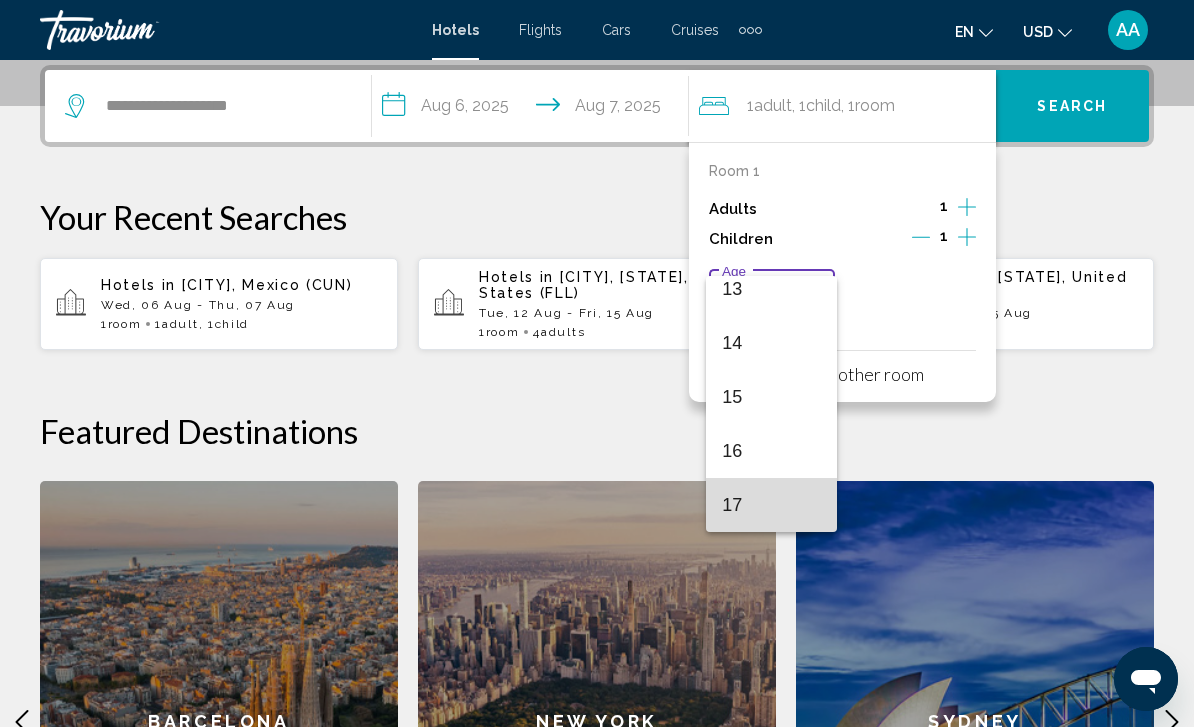 click on "17" at bounding box center (771, 505) 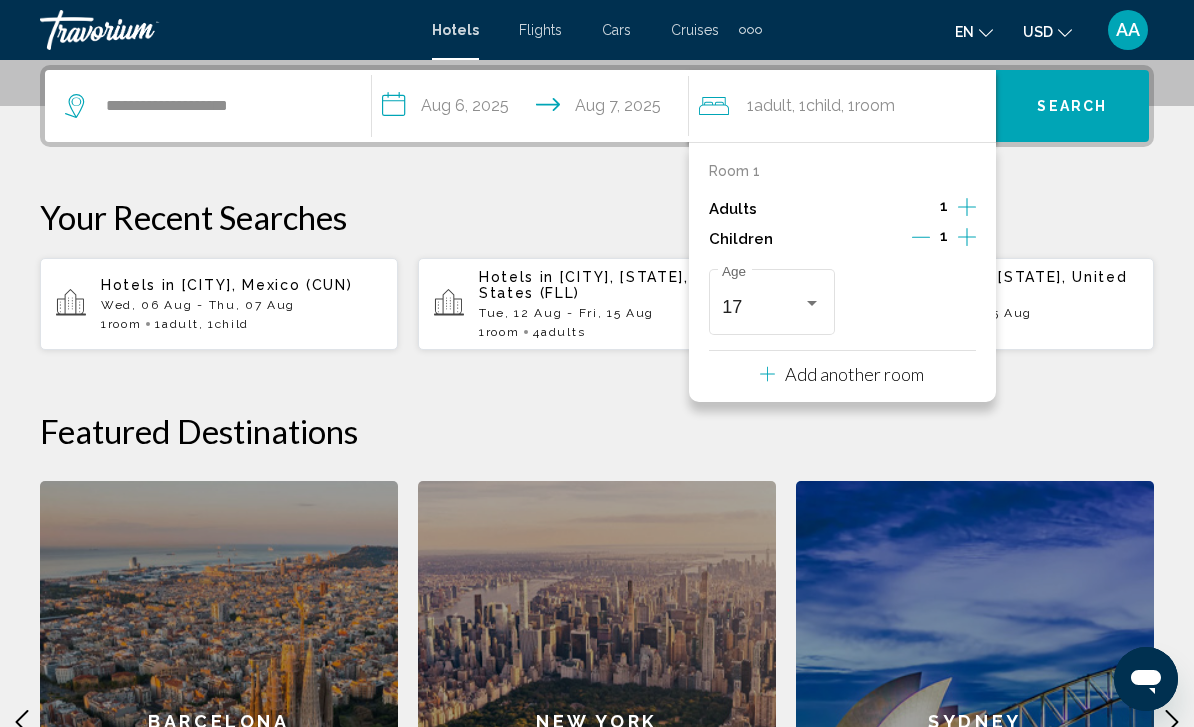 click on "Your Recent Searches" at bounding box center [597, 217] 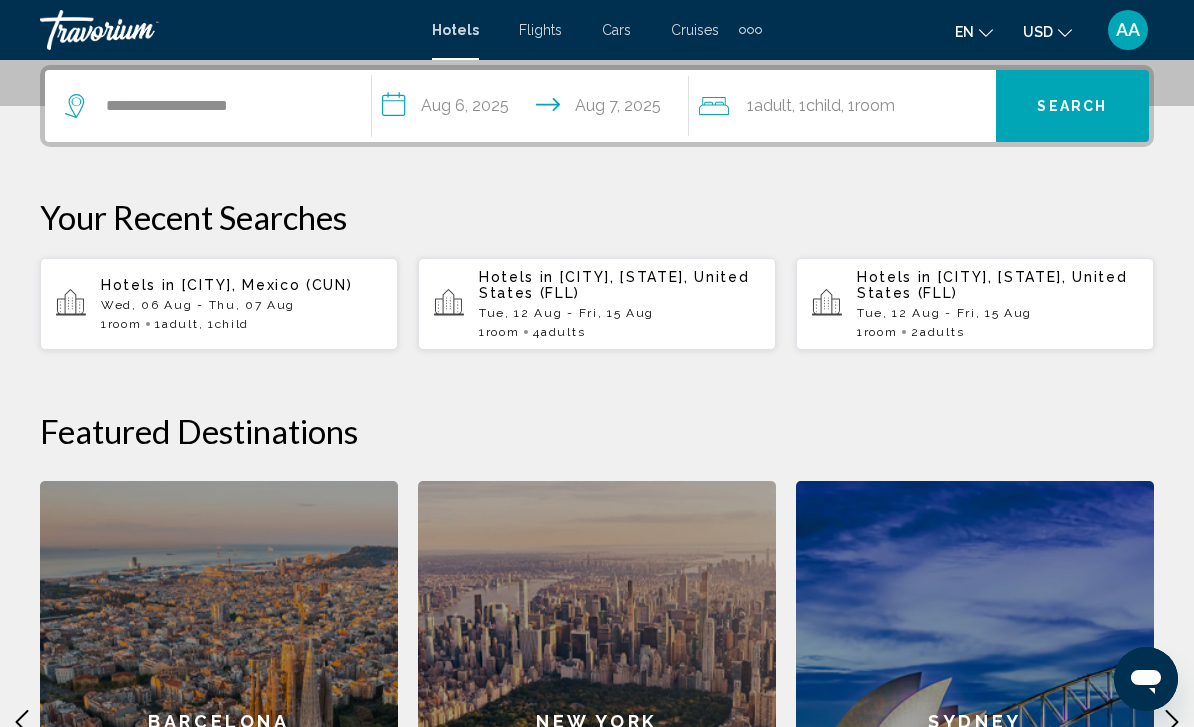 click on "Search" at bounding box center [1072, 107] 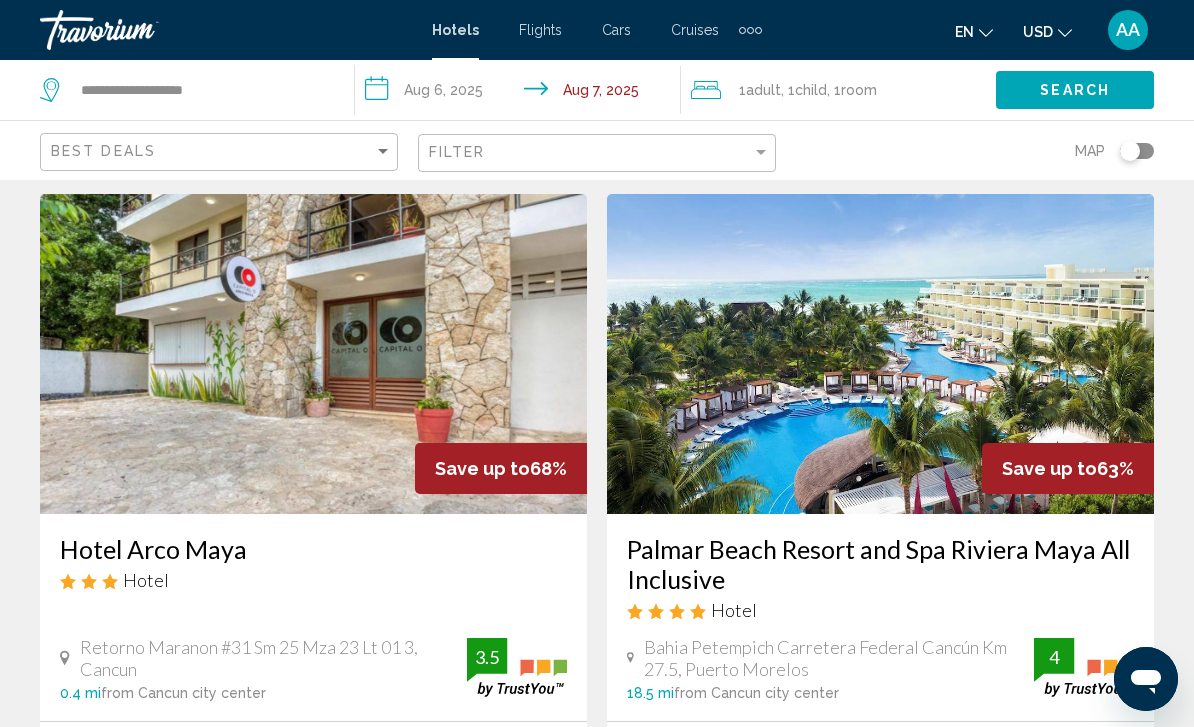 scroll, scrollTop: 0, scrollLeft: 0, axis: both 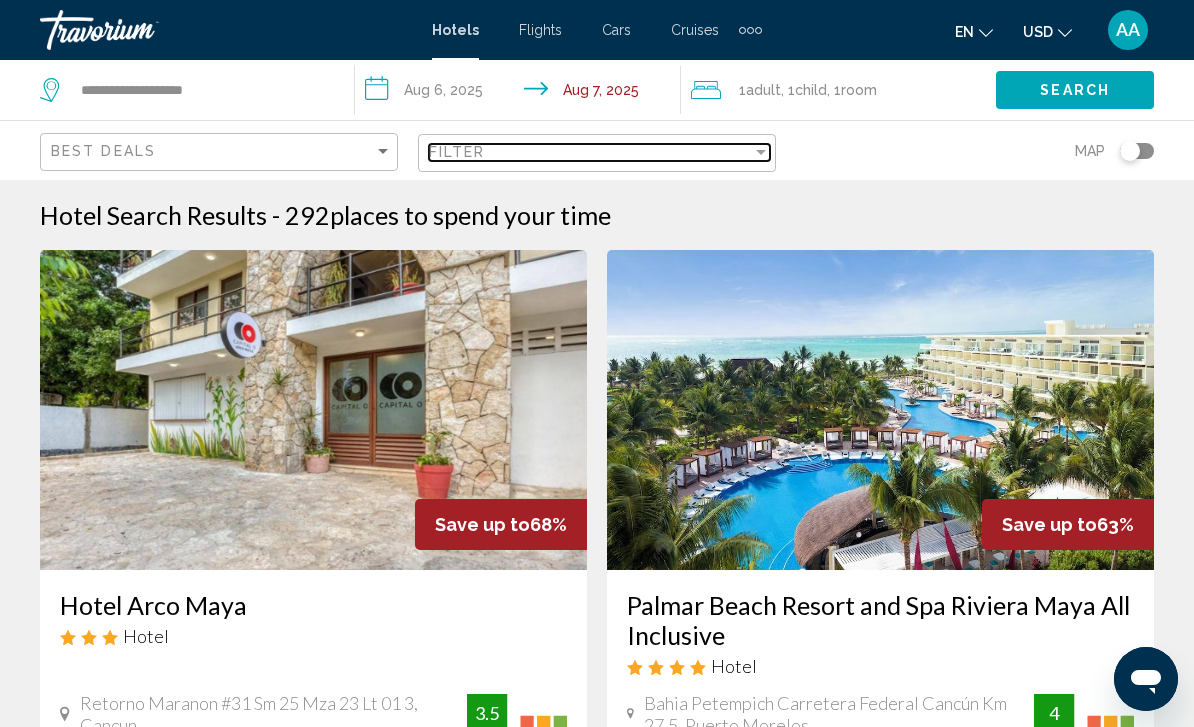 click on "Filter" at bounding box center [590, 152] 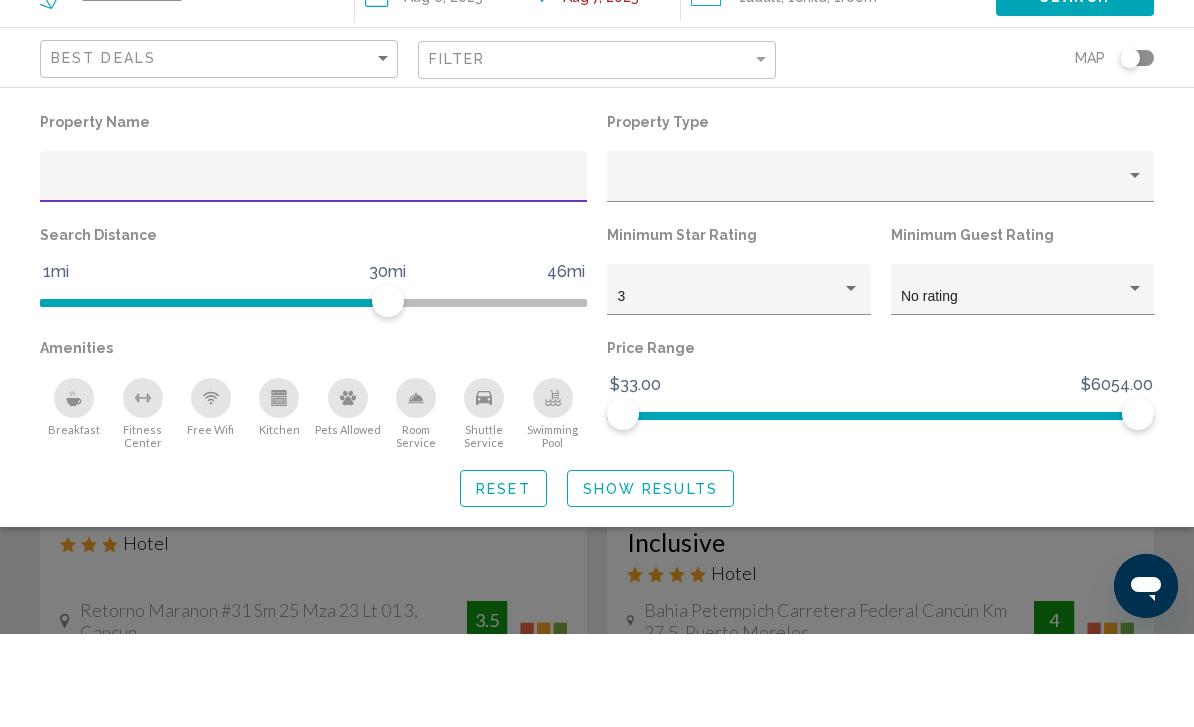 click at bounding box center (314, 277) 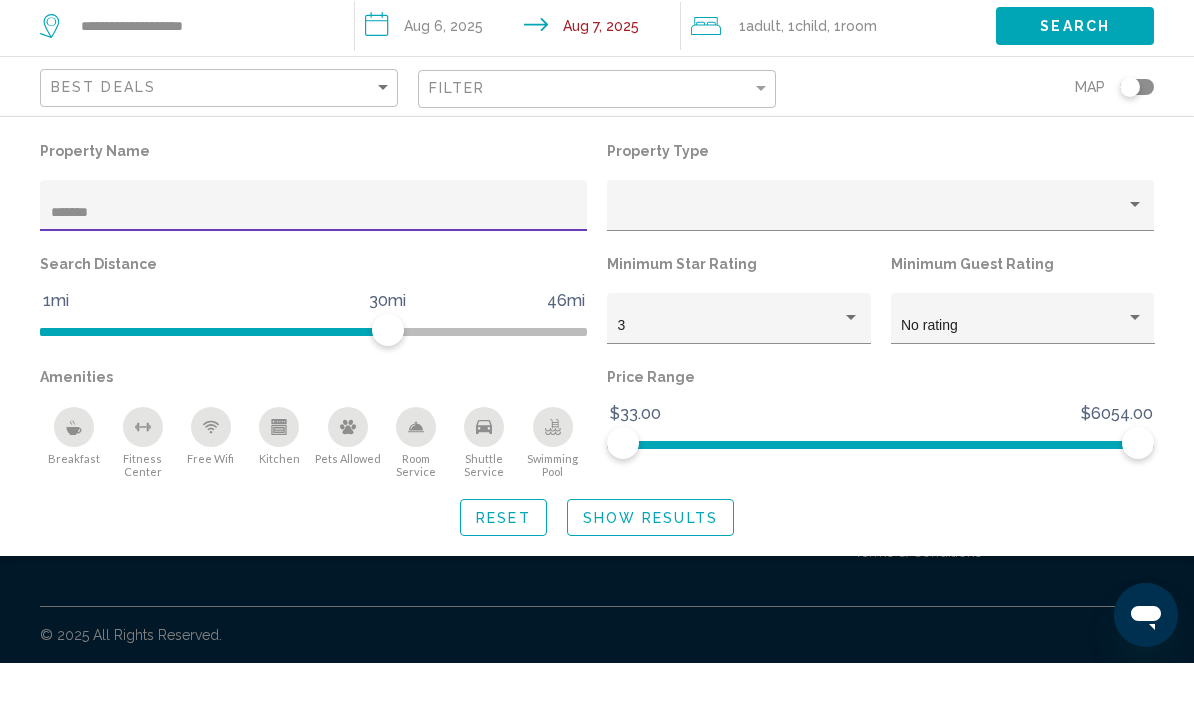 scroll, scrollTop: 64, scrollLeft: 0, axis: vertical 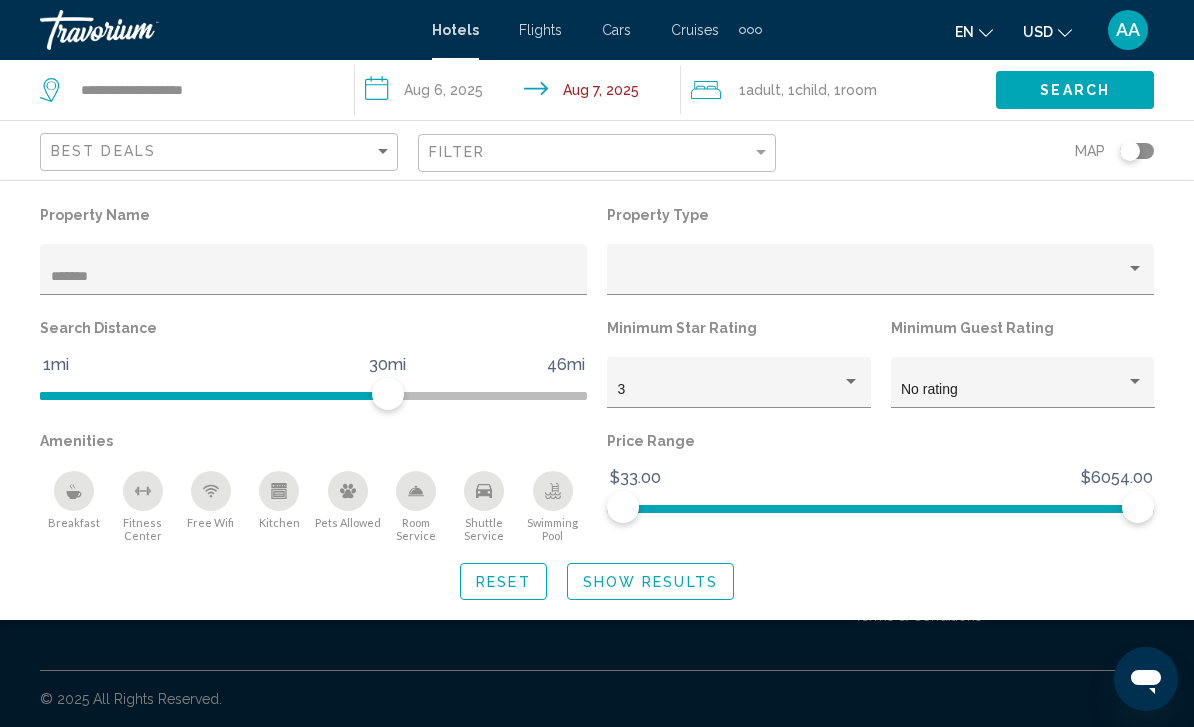 click on "*******" at bounding box center (314, 277) 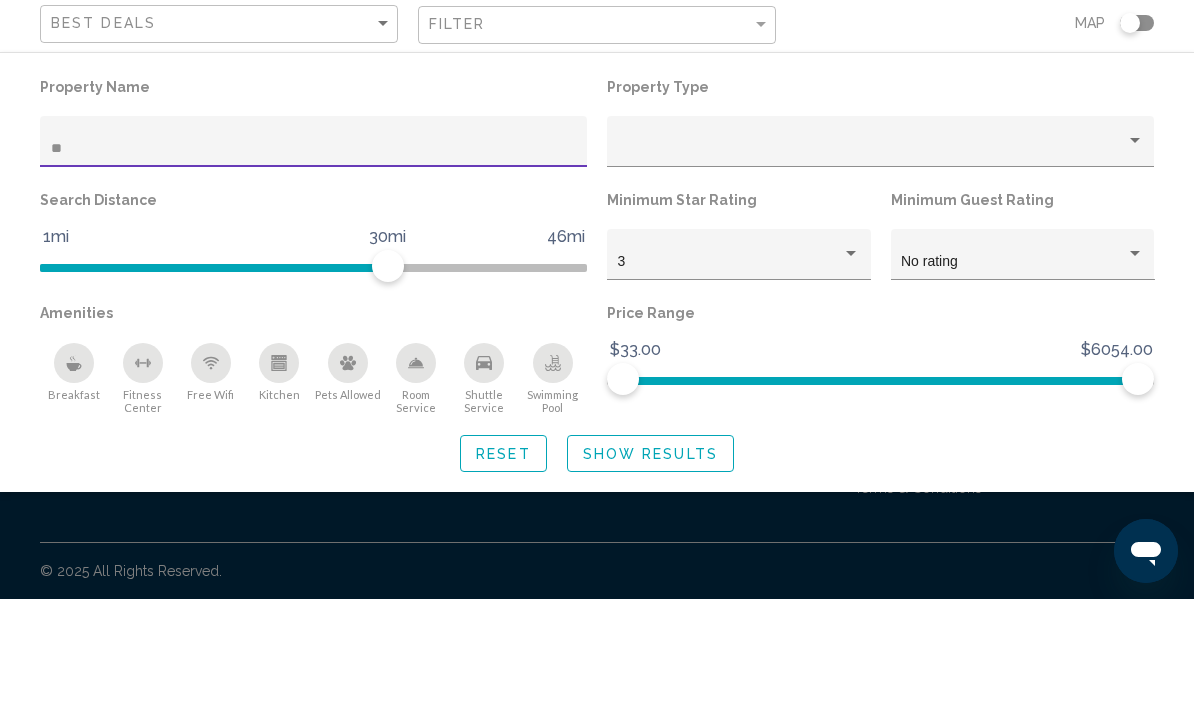 type on "*" 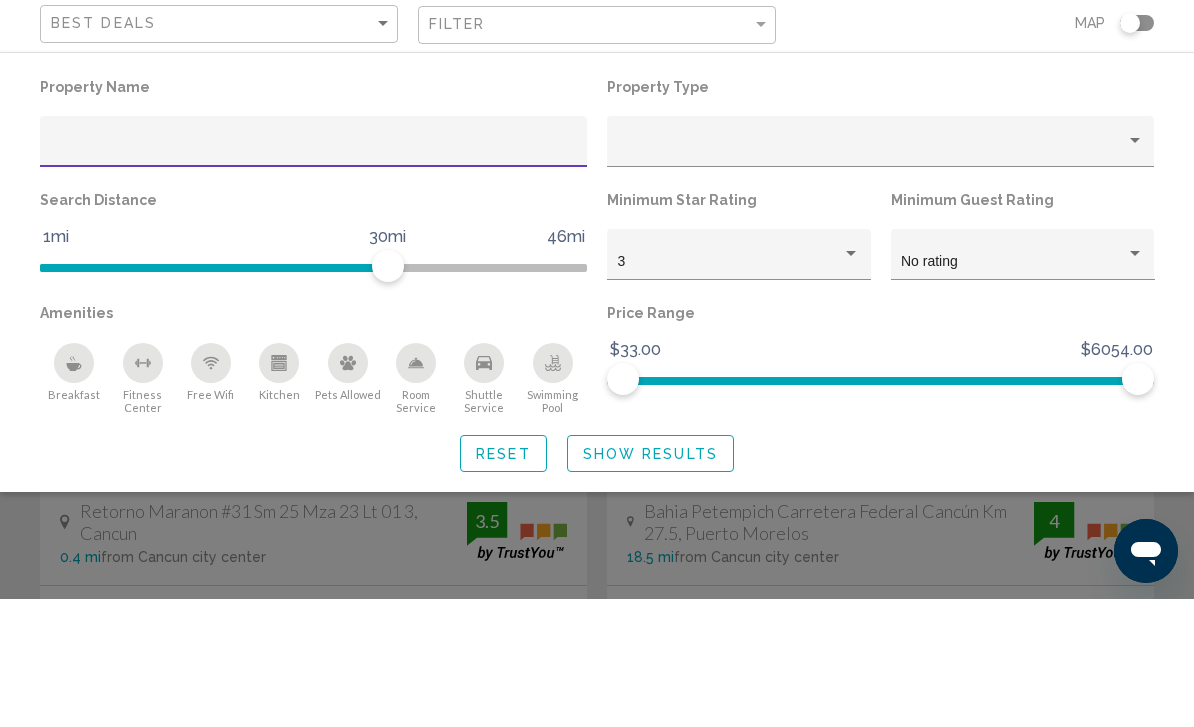 click 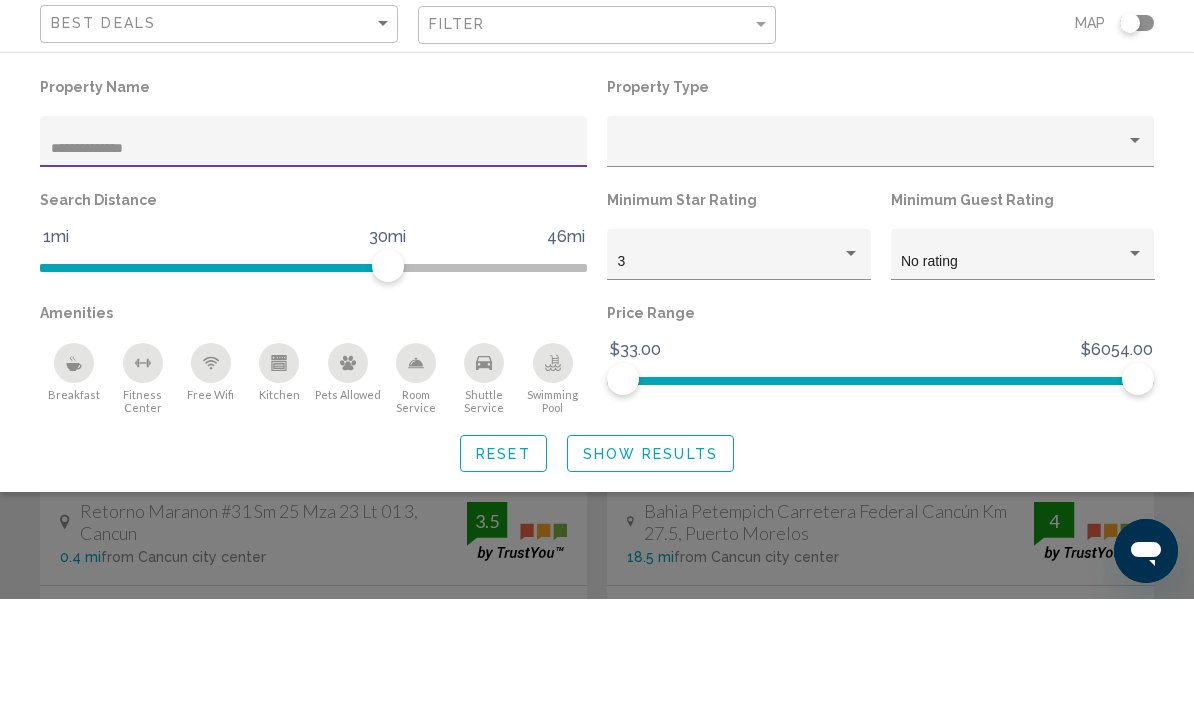 scroll, scrollTop: 192, scrollLeft: 0, axis: vertical 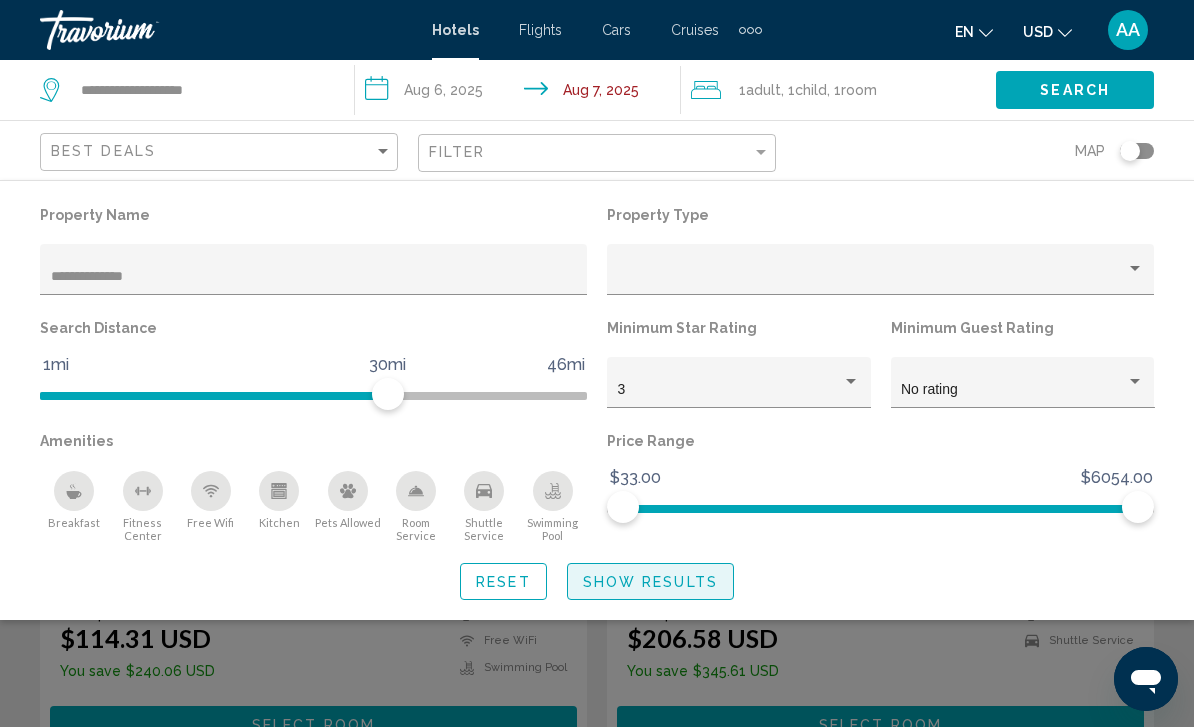 click on "Show Results" 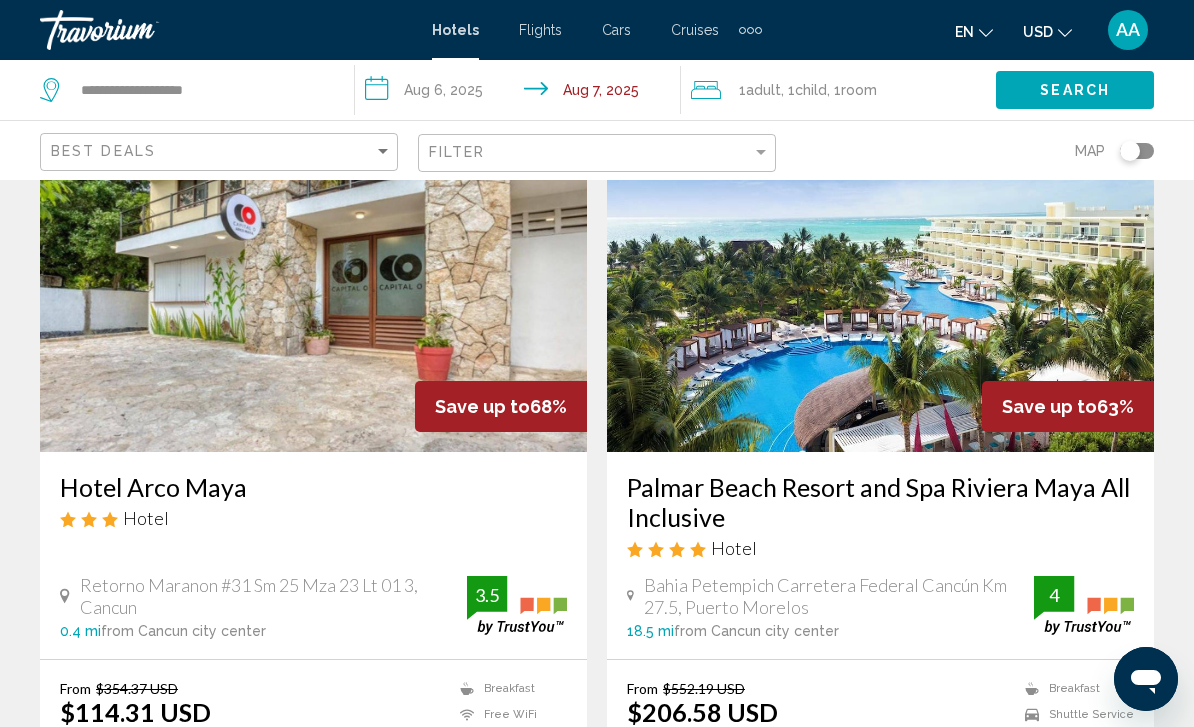 scroll, scrollTop: 0, scrollLeft: 0, axis: both 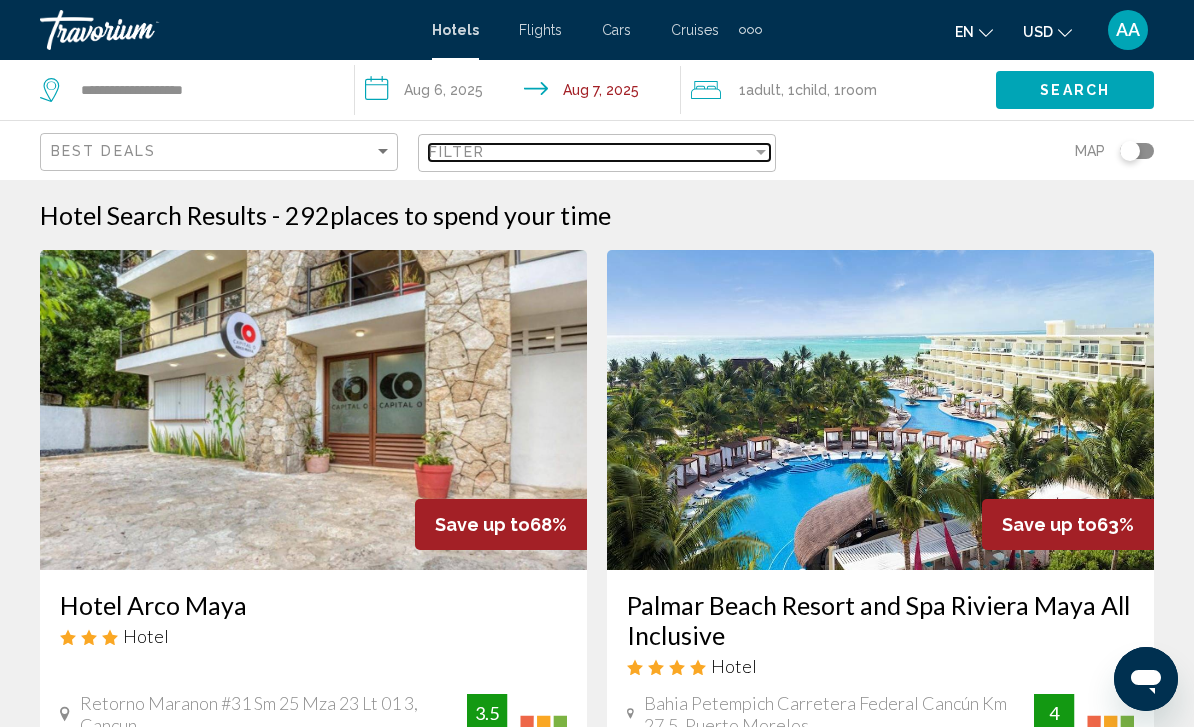 click on "Filter" at bounding box center [590, 152] 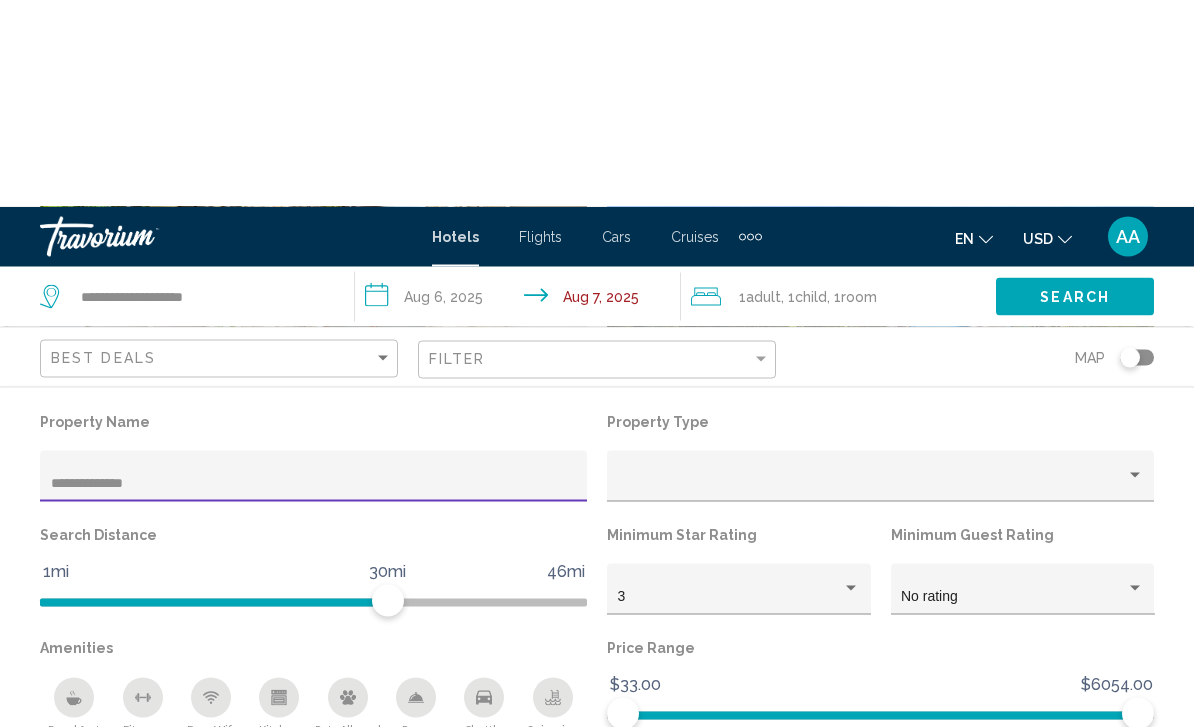 scroll, scrollTop: 301, scrollLeft: 0, axis: vertical 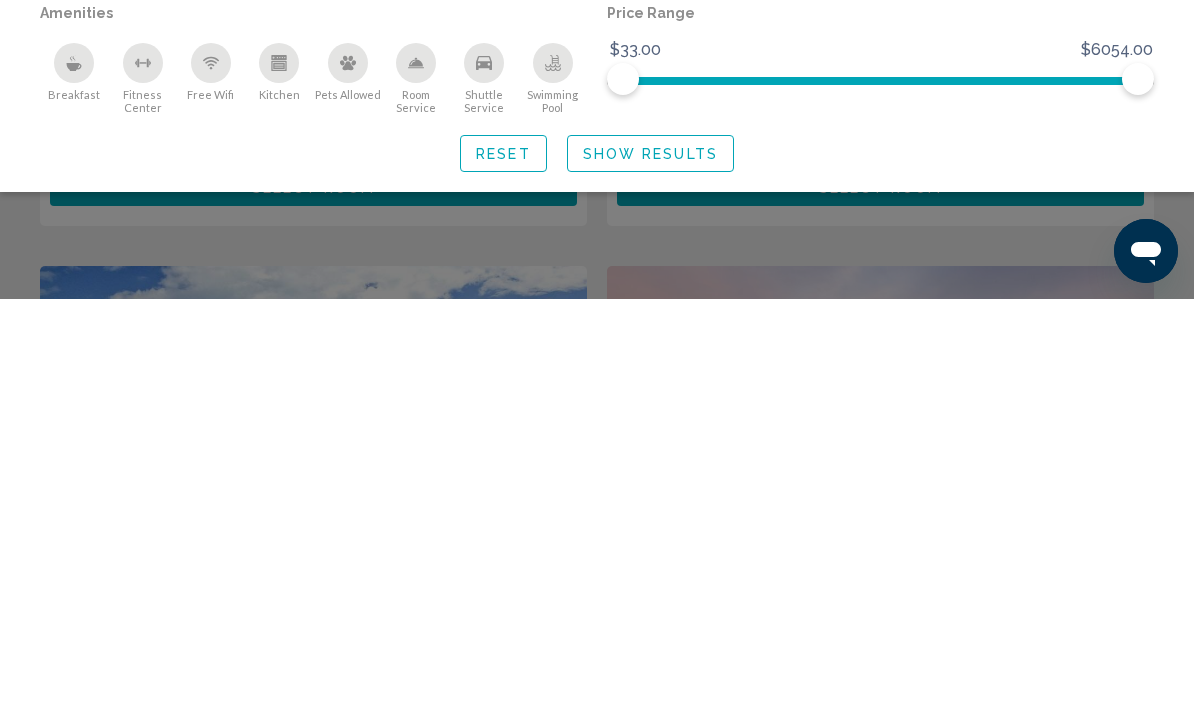 click on "Show Results" 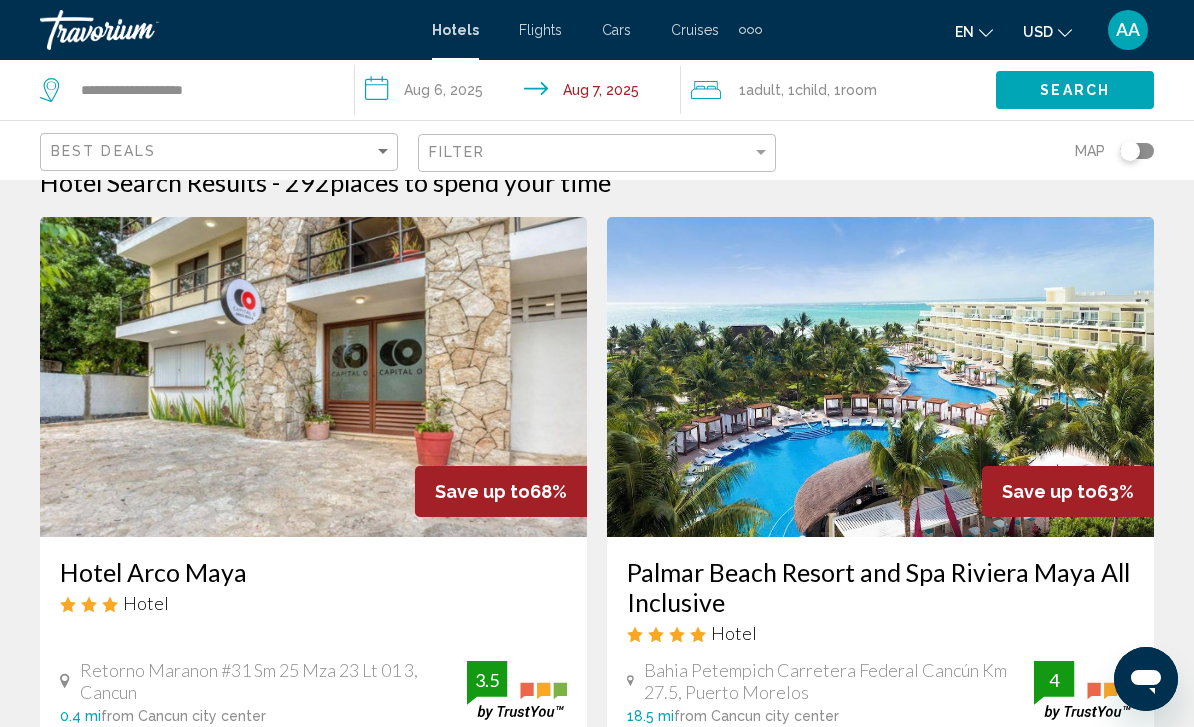 scroll, scrollTop: 0, scrollLeft: 0, axis: both 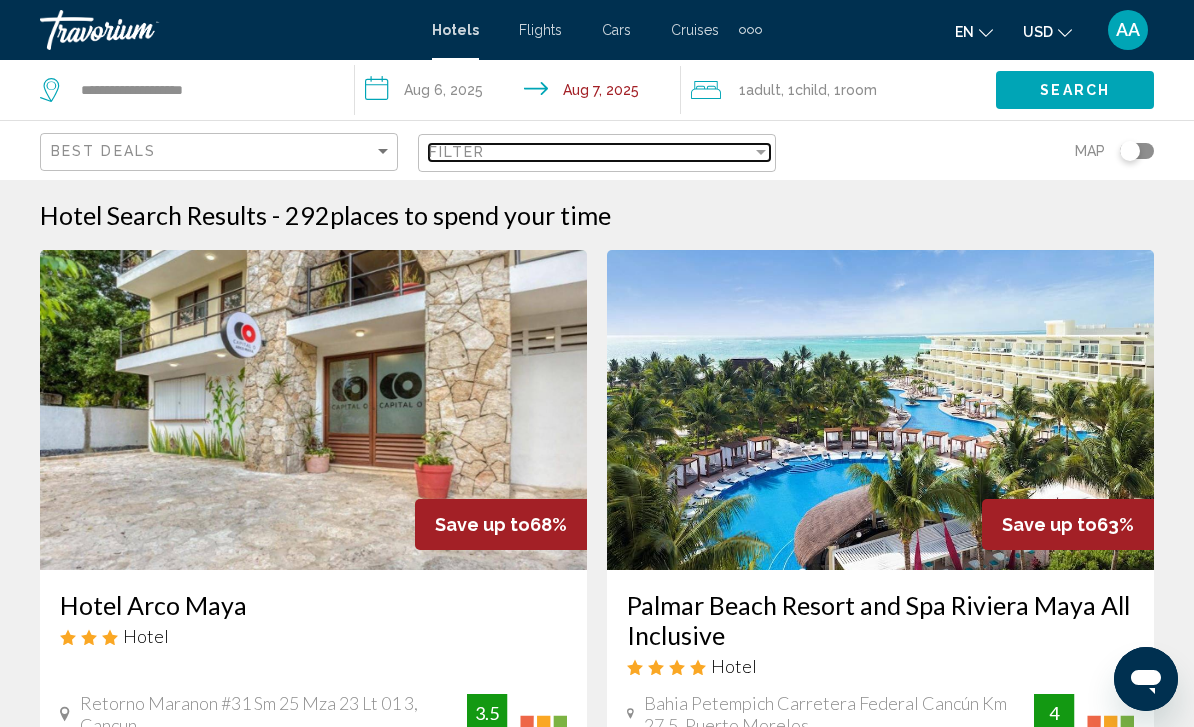click on "Filter" at bounding box center [590, 152] 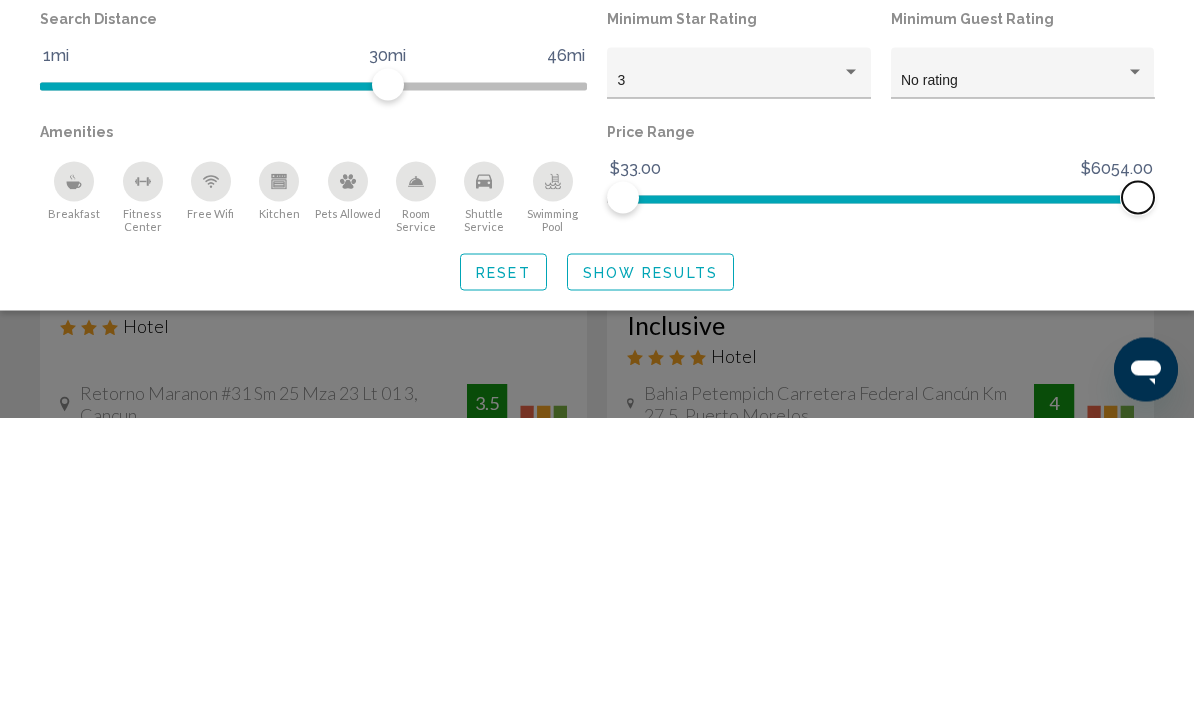 scroll, scrollTop: 310, scrollLeft: 0, axis: vertical 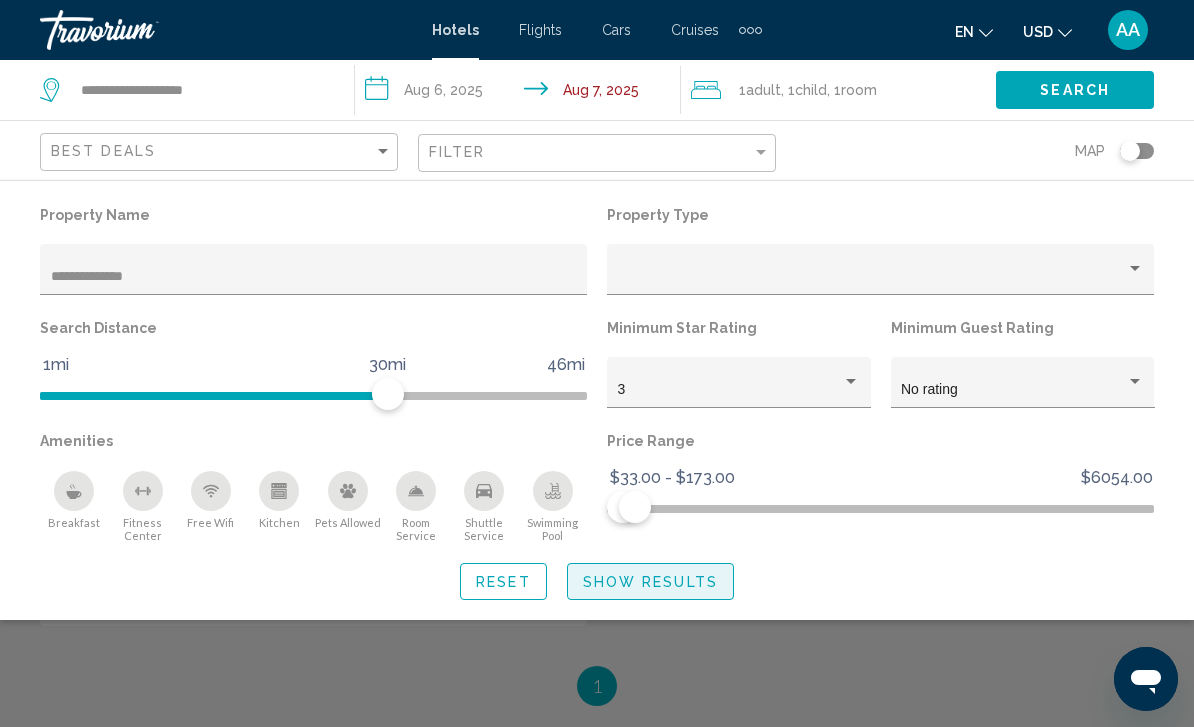 click on "Show Results" 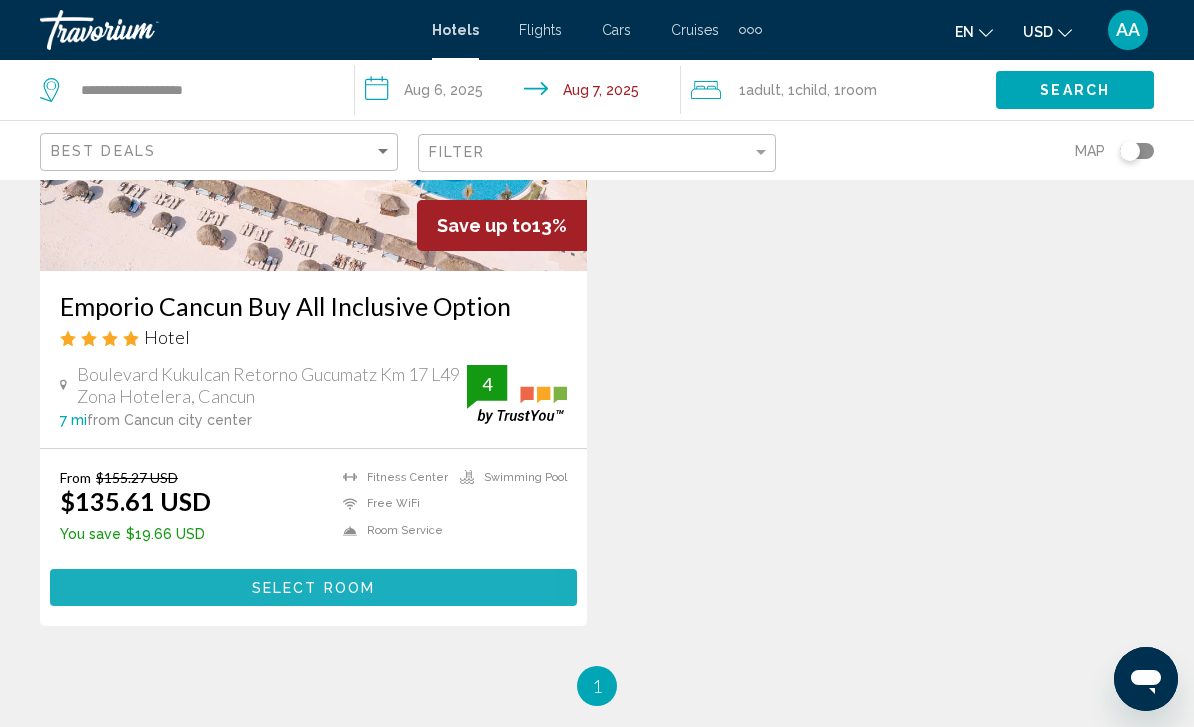 click on "Select Room" at bounding box center [313, 587] 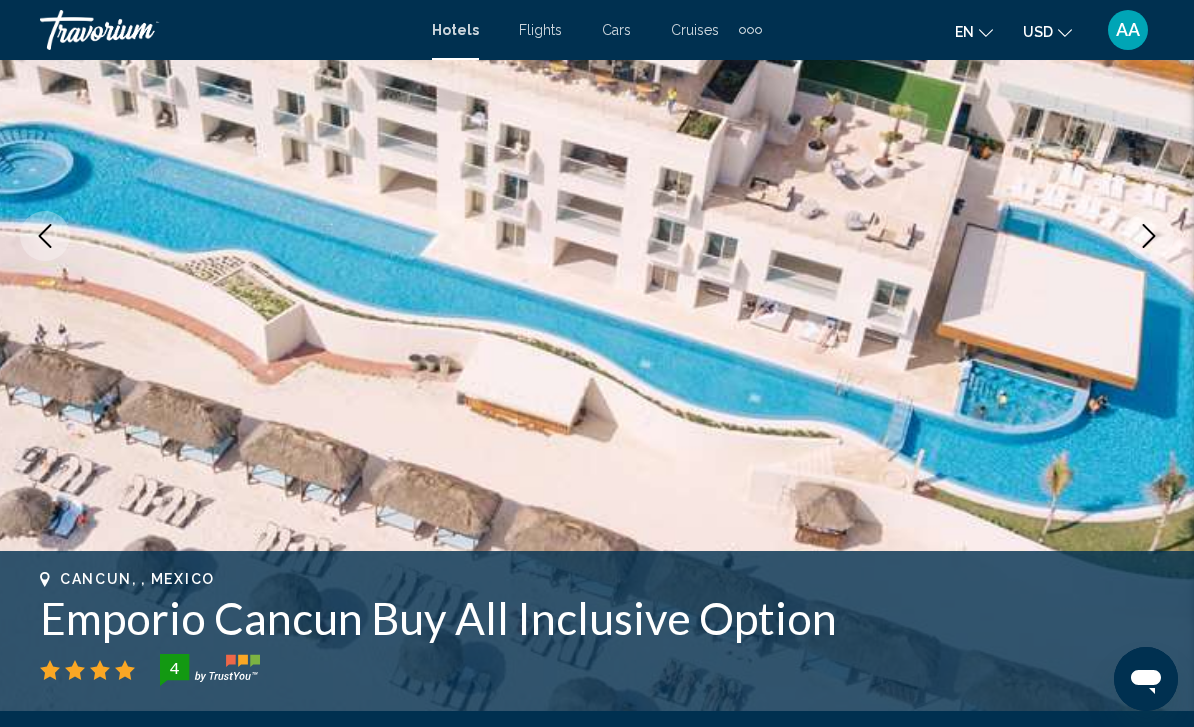 scroll, scrollTop: 0, scrollLeft: 0, axis: both 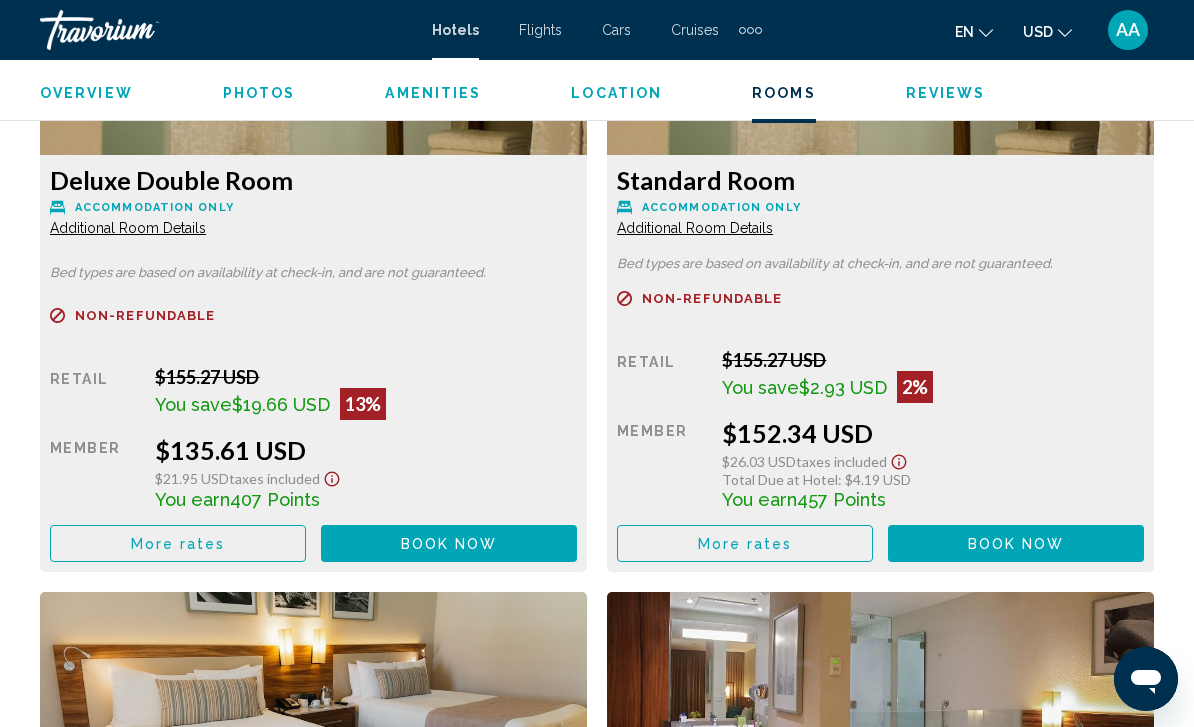 click on "Book now" at bounding box center (449, 544) 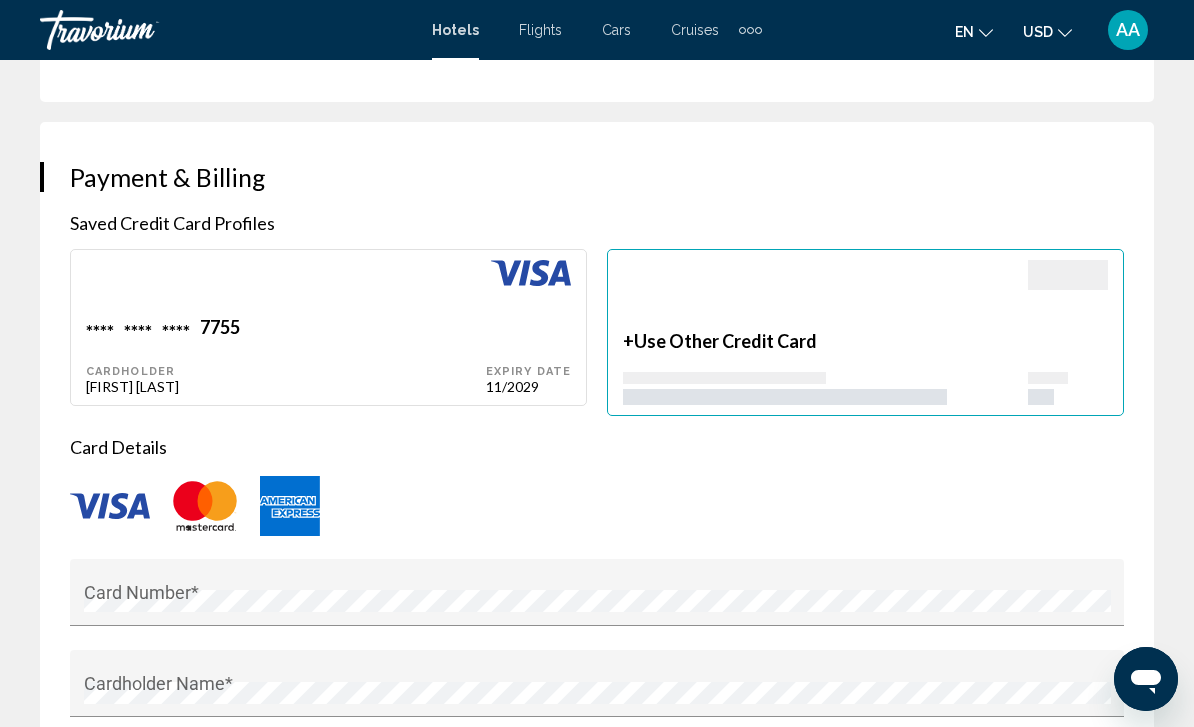 scroll, scrollTop: 1996, scrollLeft: 0, axis: vertical 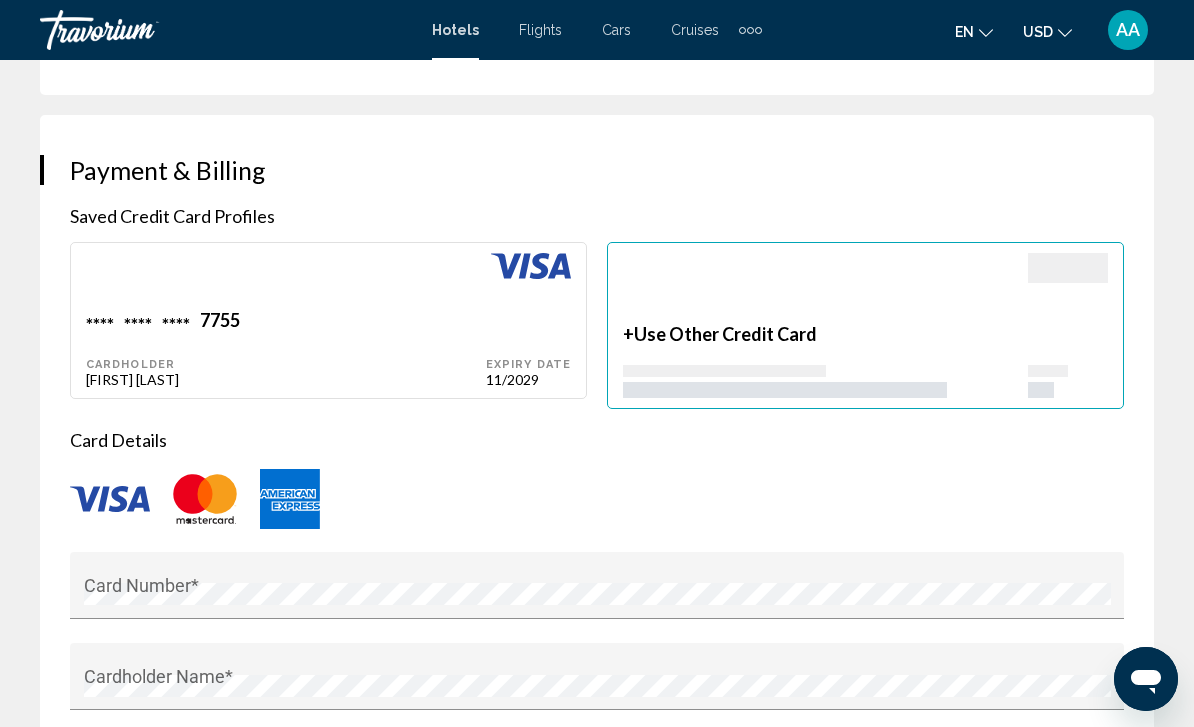 click on "**** **** **** 7755 Cardholder [FIRST] [LAST]" at bounding box center (286, 348) 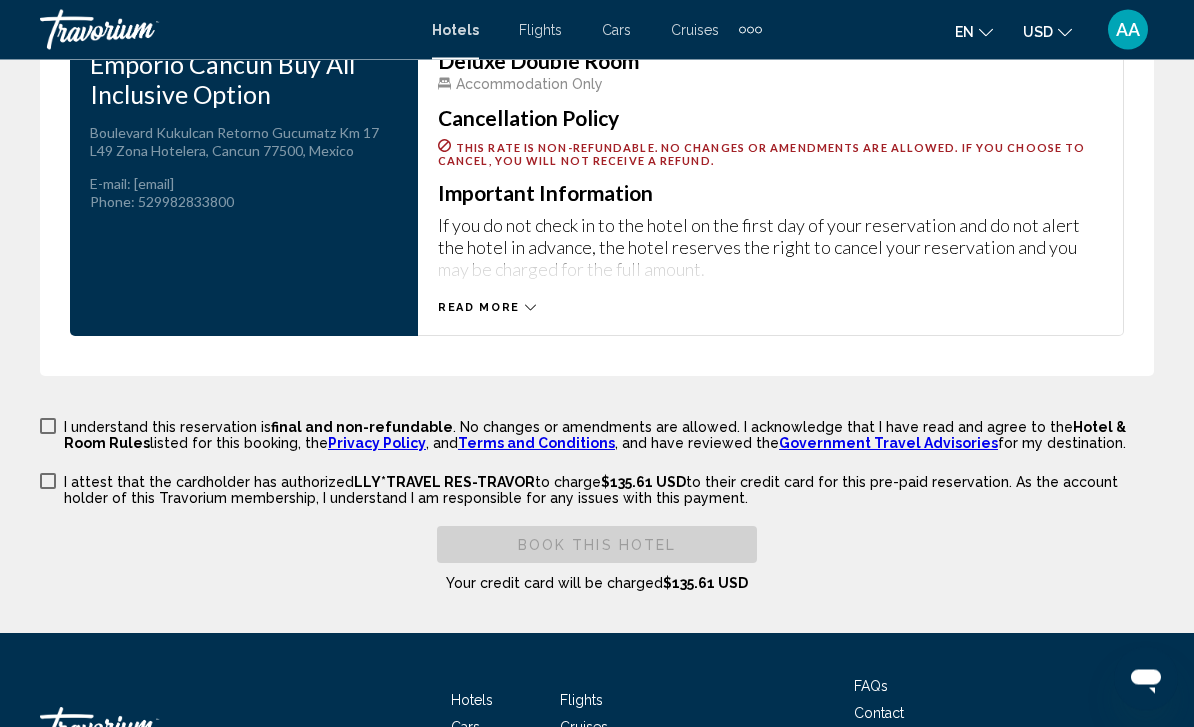 scroll, scrollTop: 3355, scrollLeft: 0, axis: vertical 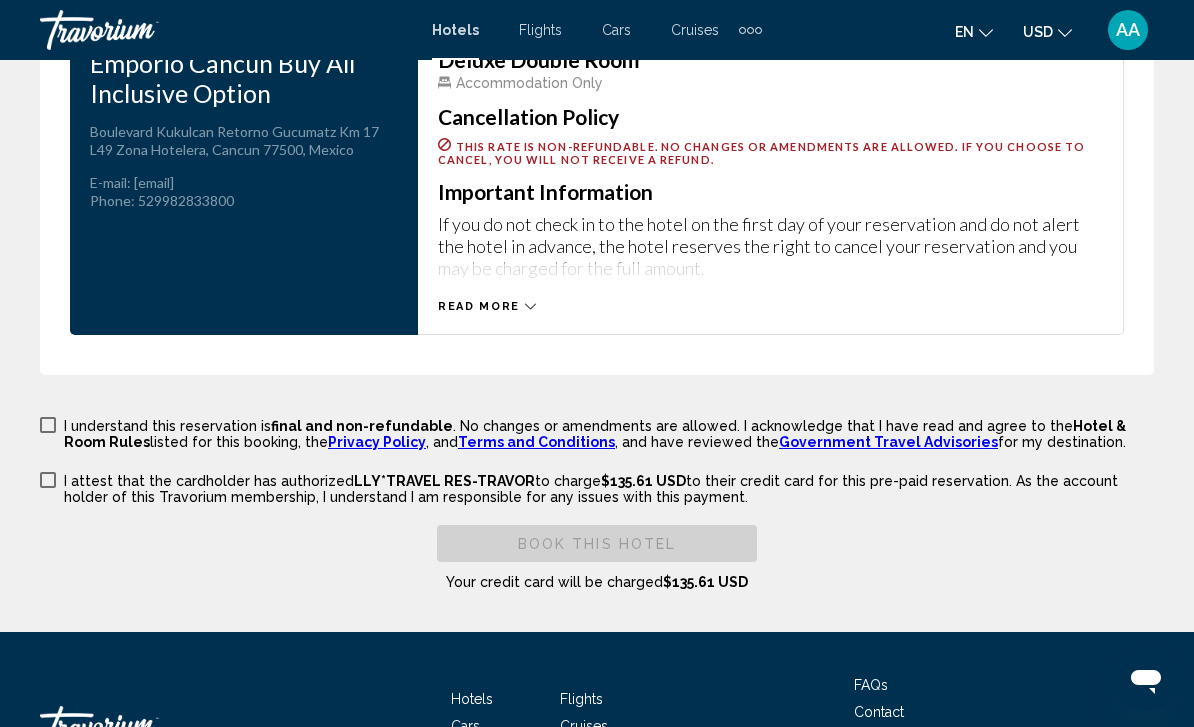 click on "Hotel Booking Price Summary Emporio Cancun Buy All Inclusive Option  Aug 6, [YEAR] - Aug 7, [YEAR] -  1  Night Nights 1  Adult Adults , 1  Child Children  ( Age   17)   Deluxe Double Room  Retail Price  $155.27 USD   Your Price  $135.61 USD average per night  $135.61 USD  Taxes and Fees Included
$21.95 USD  Total  $135.61 USD   Points Earned  407  Points  Redeem  Points Redeem up to 1,505  Points to save even more on this transaction! Use the slider below to adjust the number of Points you’d like to use. 0 1,505 0
[CITY], , Mexico Emporio Cancun Buy All Inclusive Option
Check-in Aug 6, [YEAR]
Check-out 1  Night" at bounding box center [597, -1332] 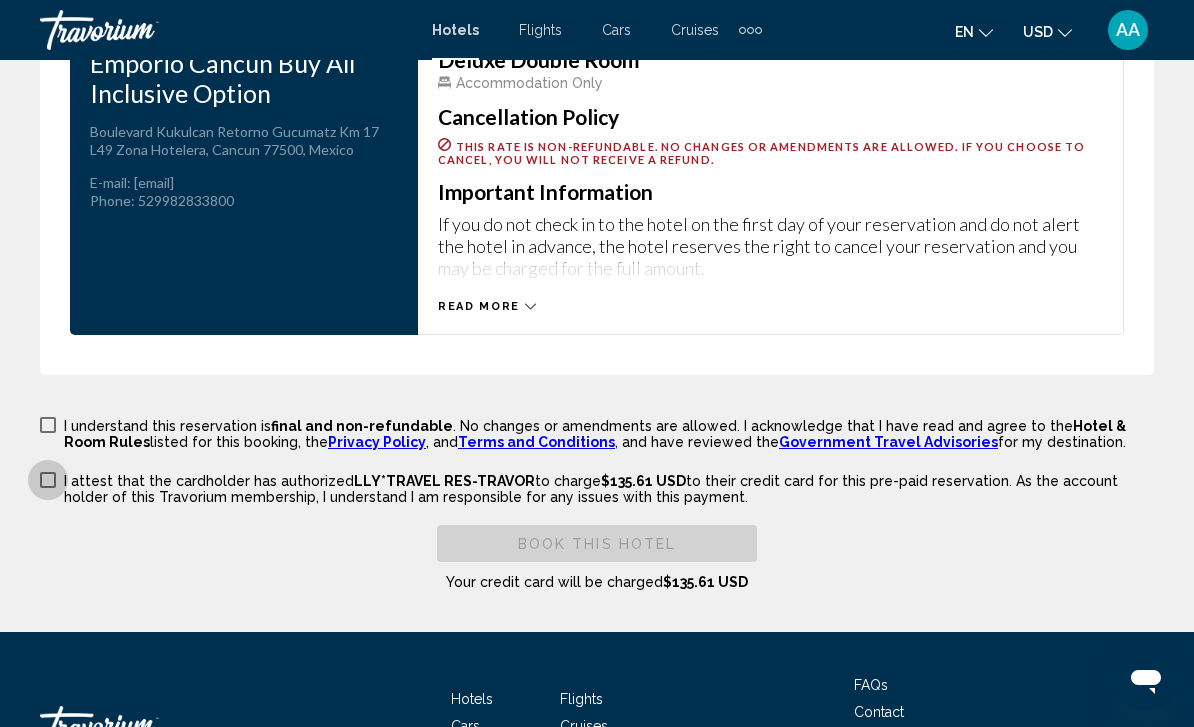 click at bounding box center [48, 480] 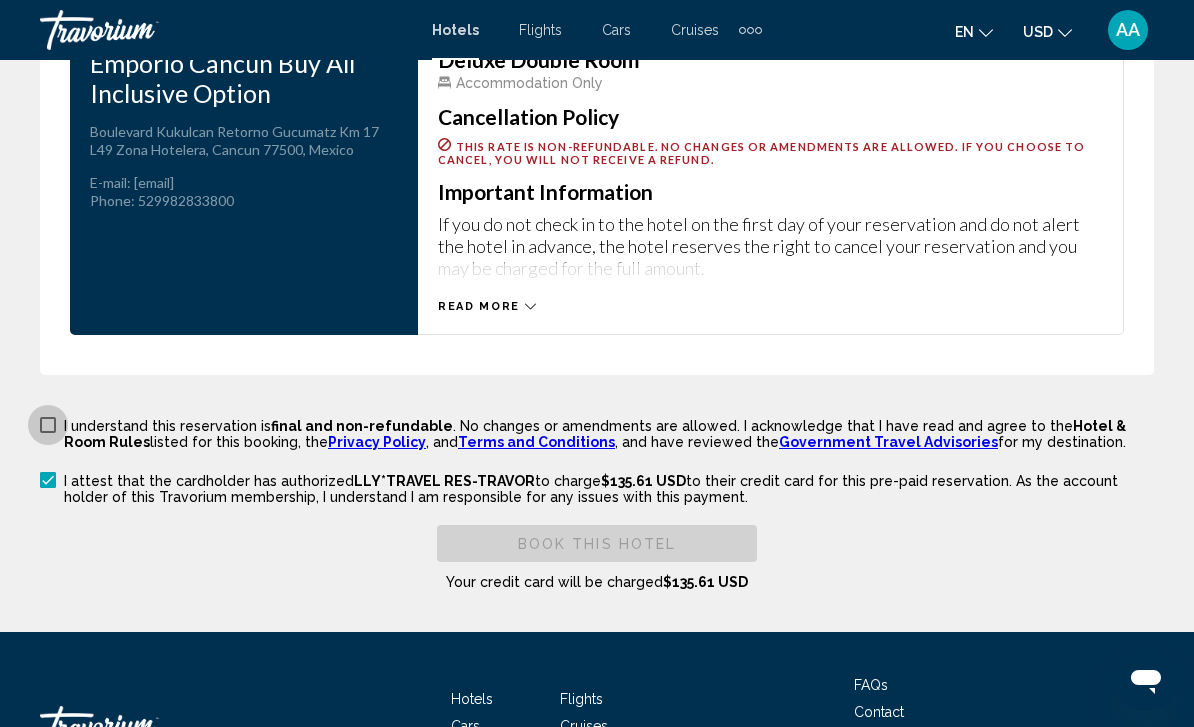 click at bounding box center (48, 425) 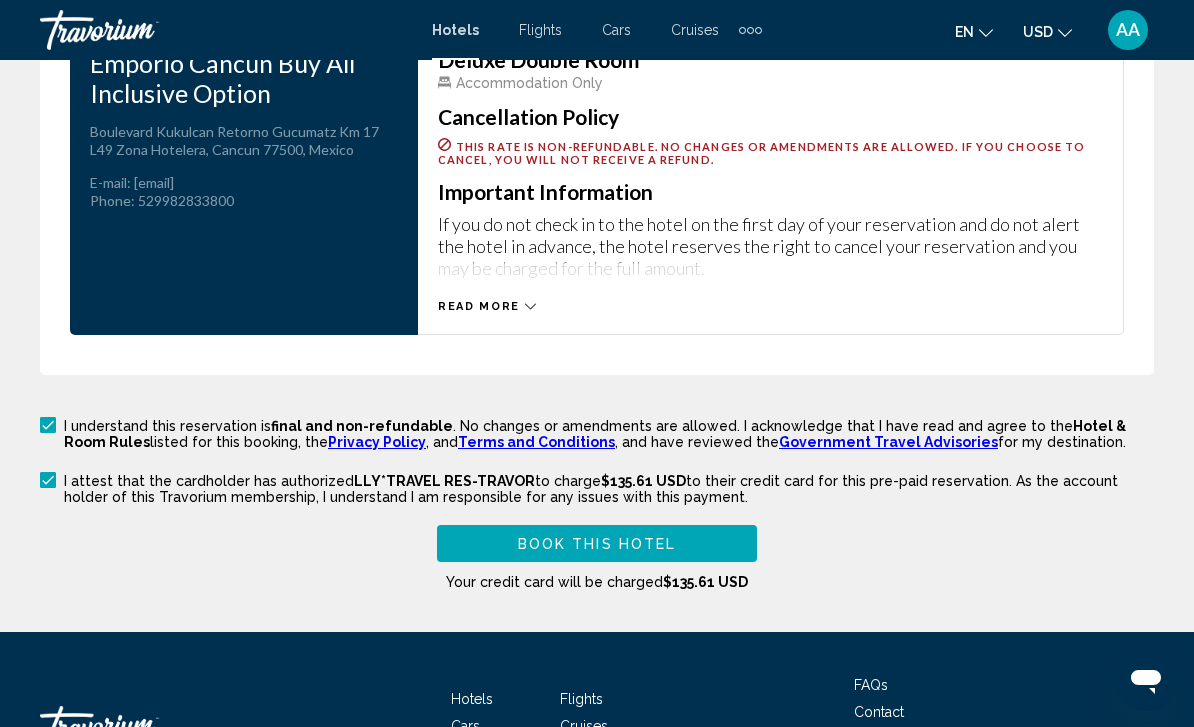 click on "Book this hotel" at bounding box center [597, 544] 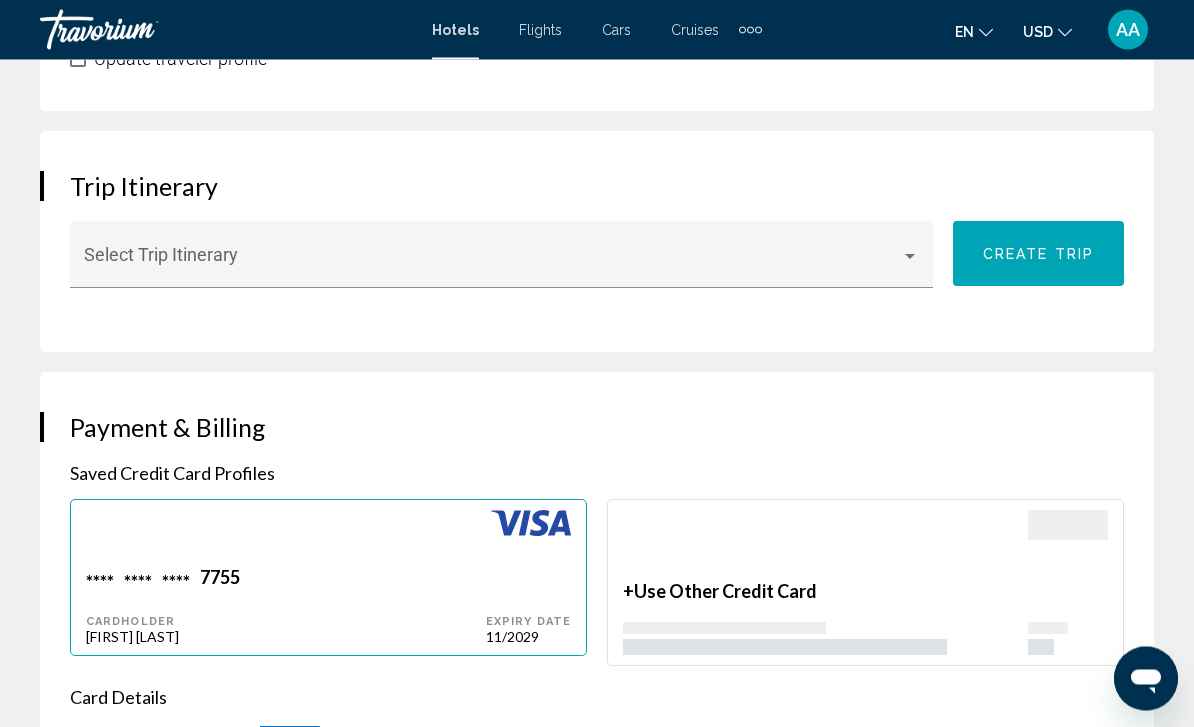 scroll, scrollTop: 1506, scrollLeft: 0, axis: vertical 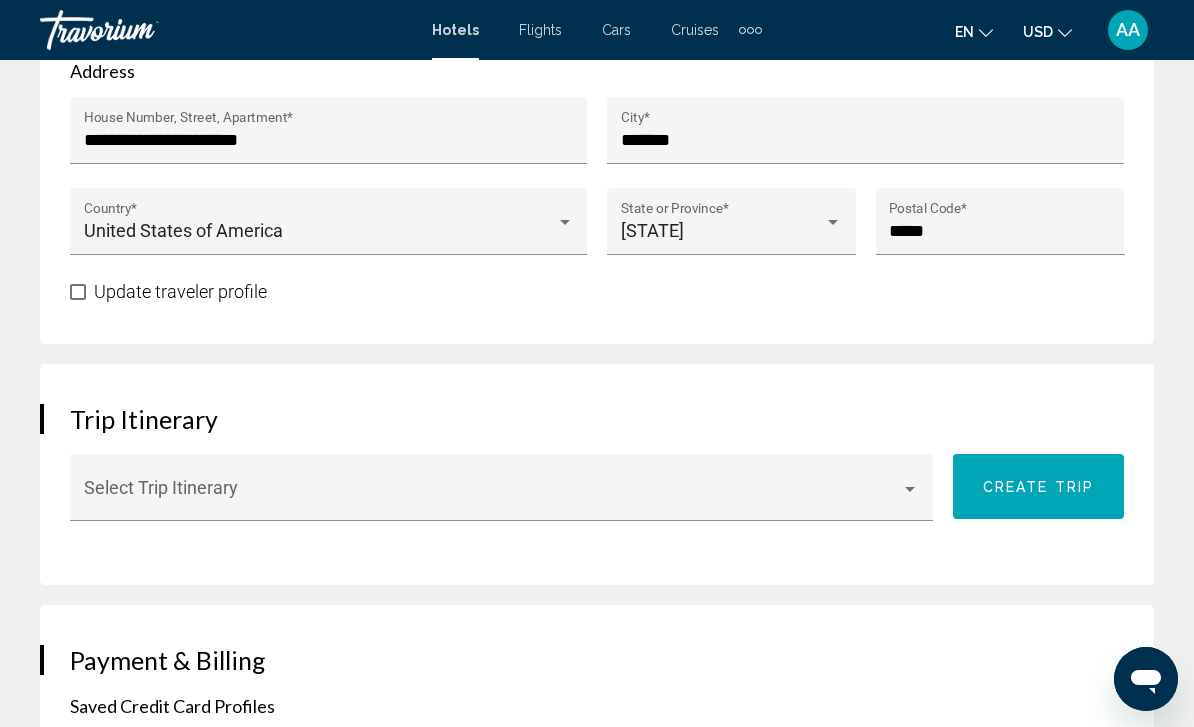 click at bounding box center [493, 497] 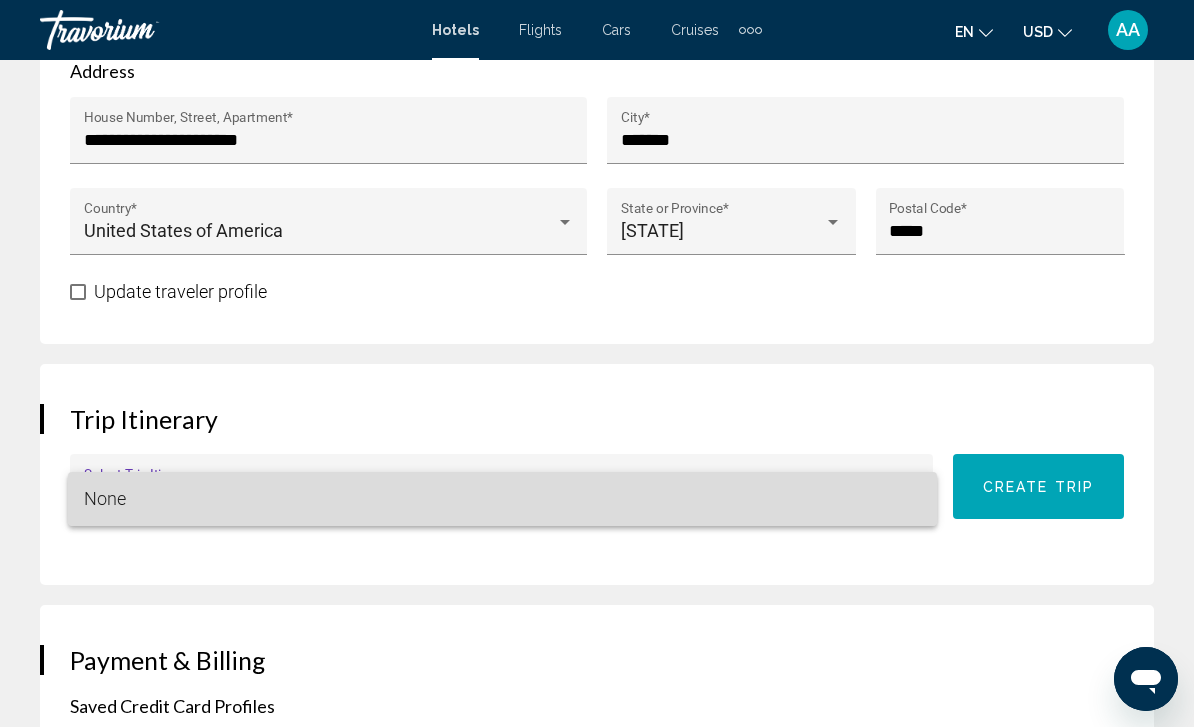 click on "None" at bounding box center [502, 499] 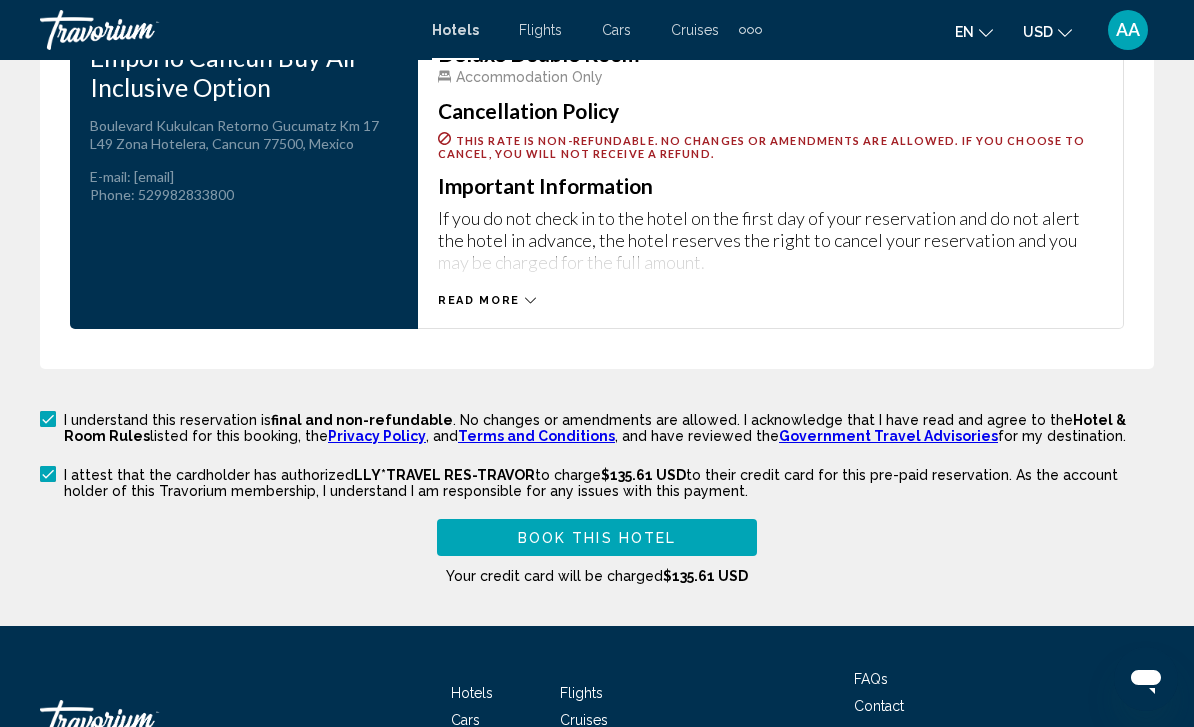 scroll, scrollTop: 3450, scrollLeft: 0, axis: vertical 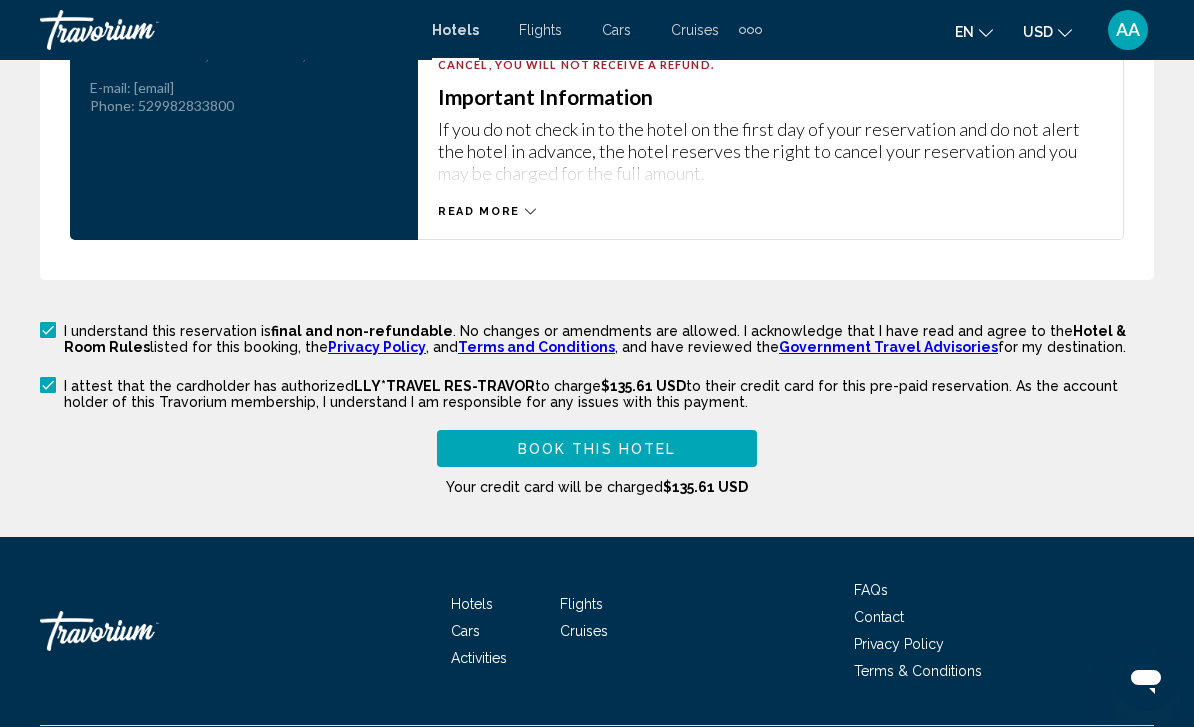 click on "Book this hotel" at bounding box center (597, 449) 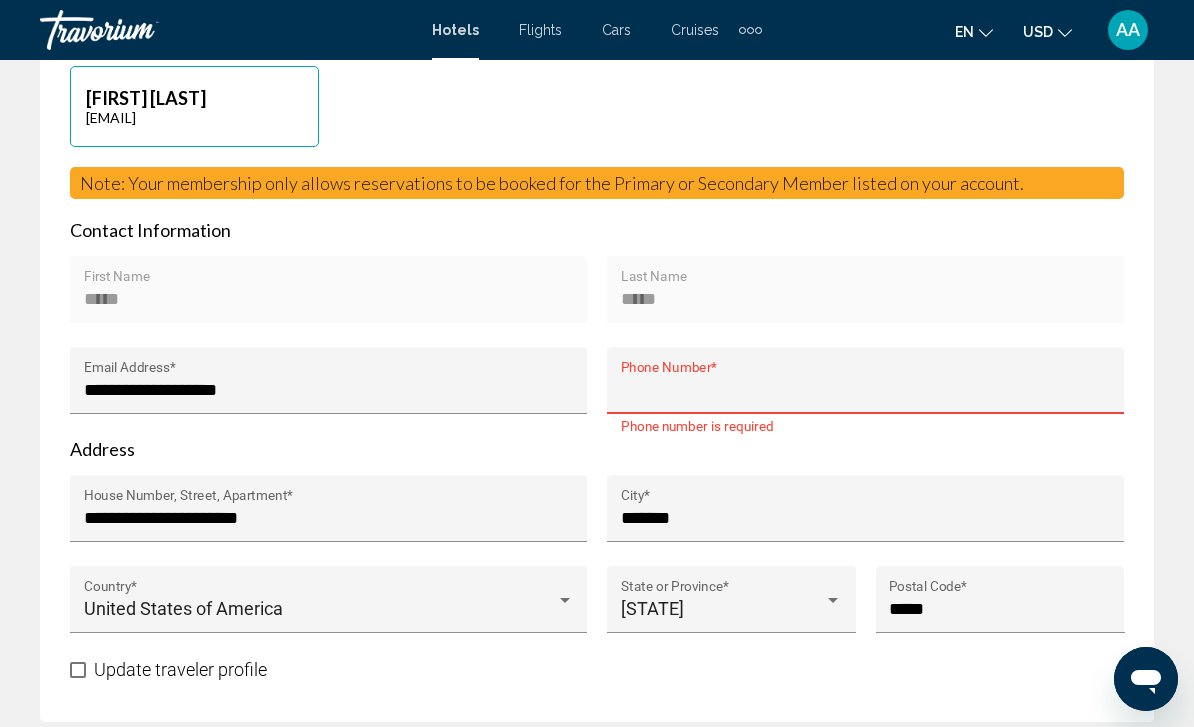 scroll, scrollTop: 1124, scrollLeft: 0, axis: vertical 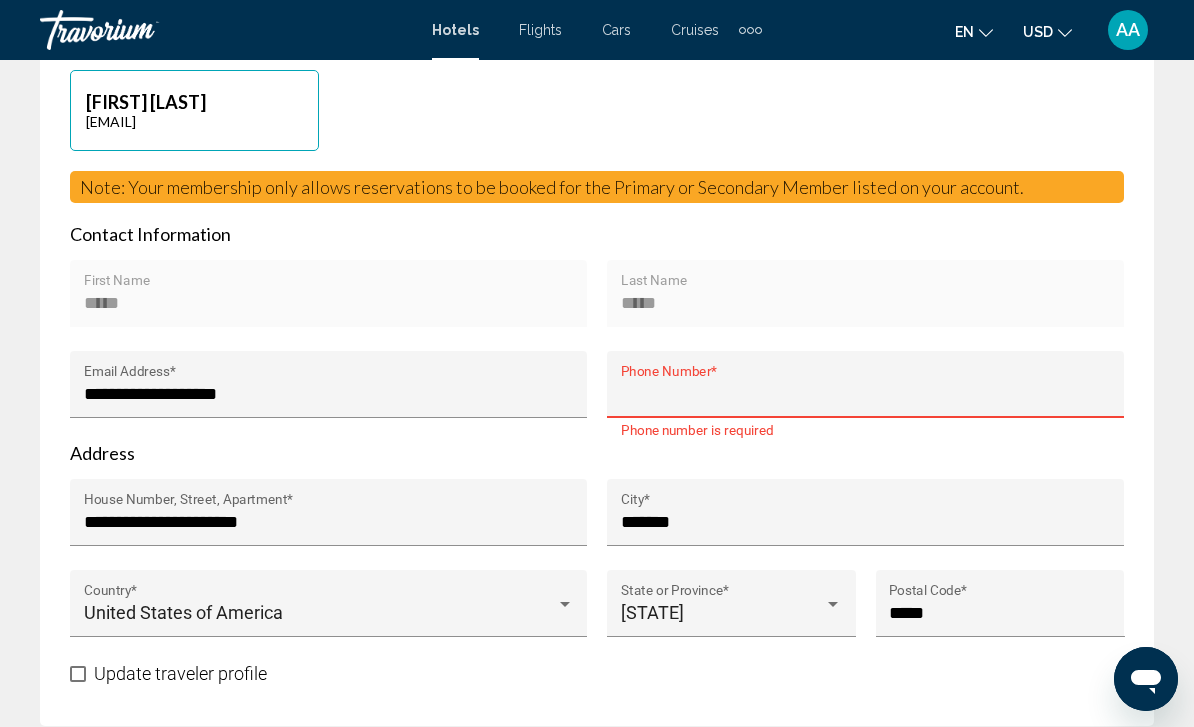 click on "Phone Number  *" at bounding box center [866, 394] 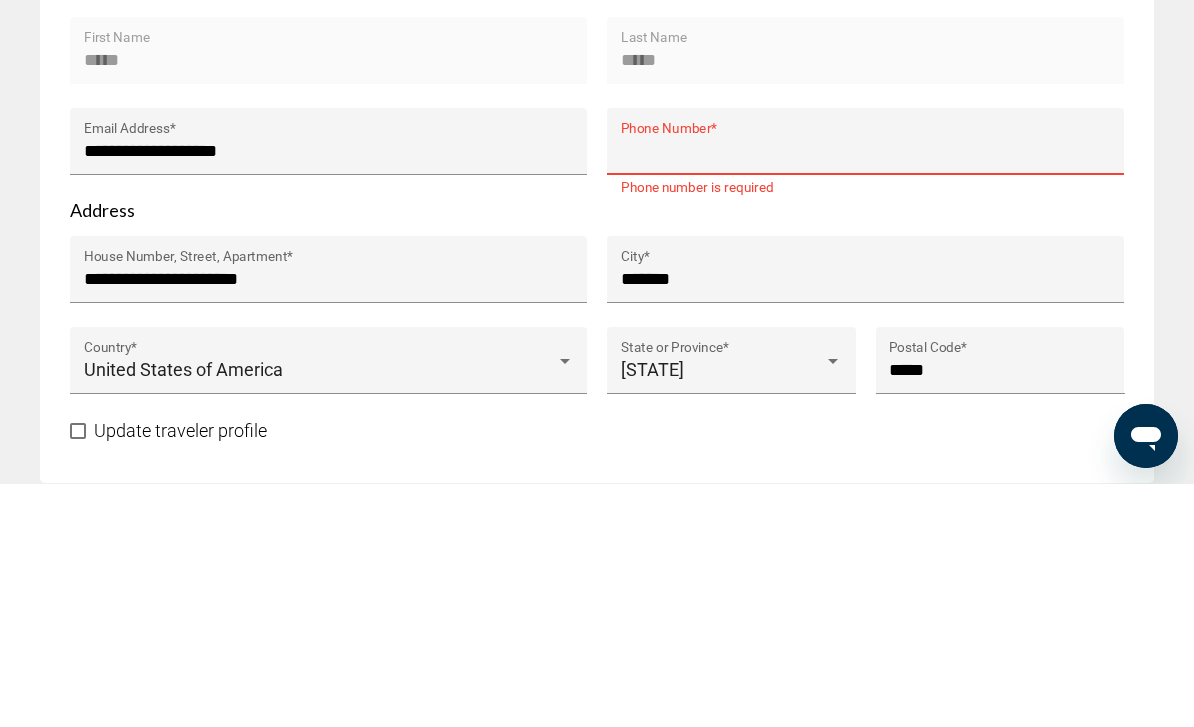 type on "**********" 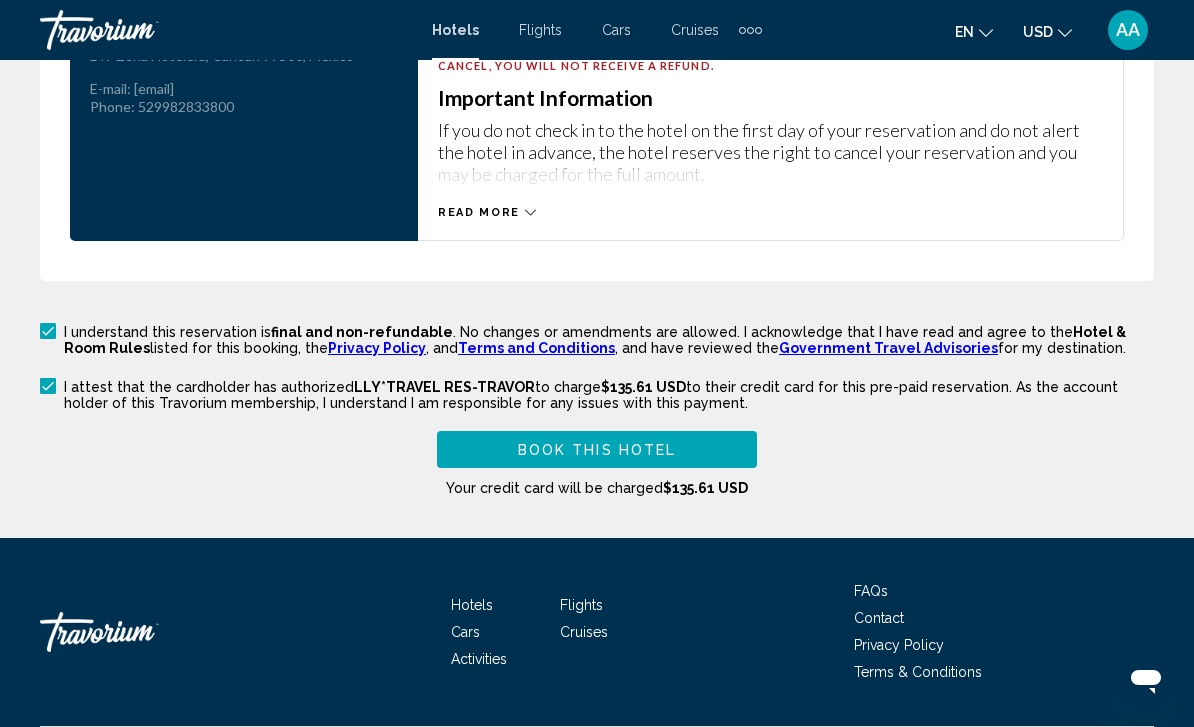 scroll, scrollTop: 3450, scrollLeft: 0, axis: vertical 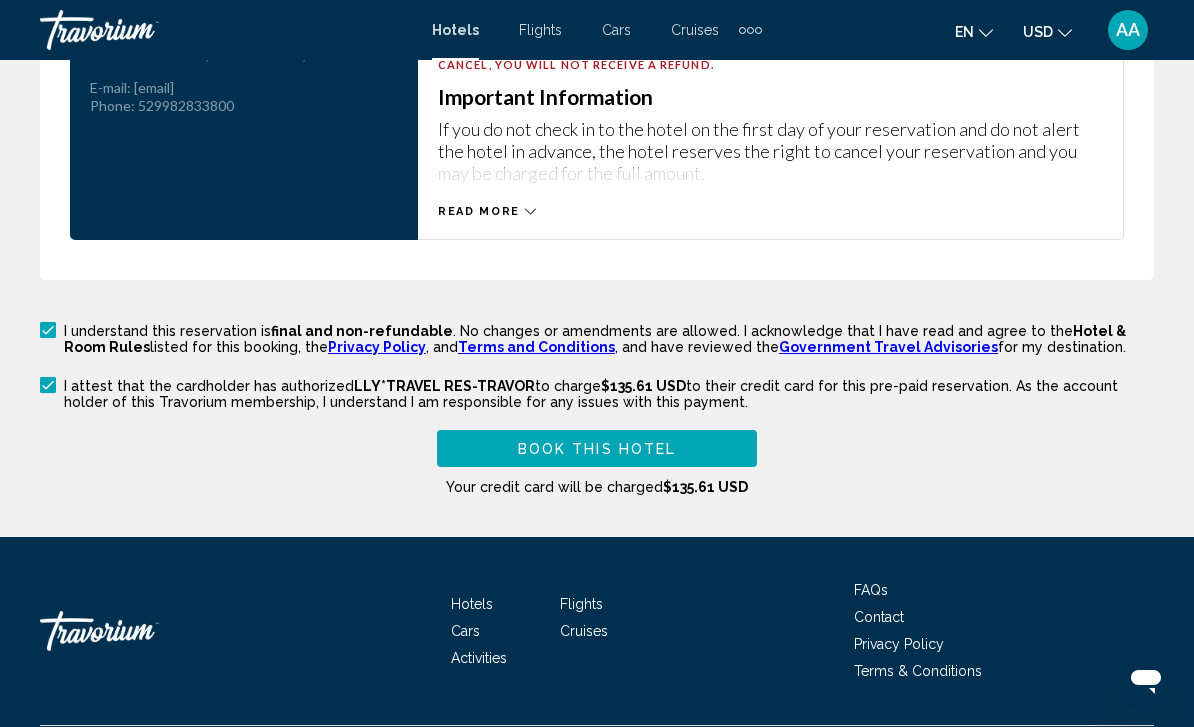 click on "Book this hotel" at bounding box center (597, 449) 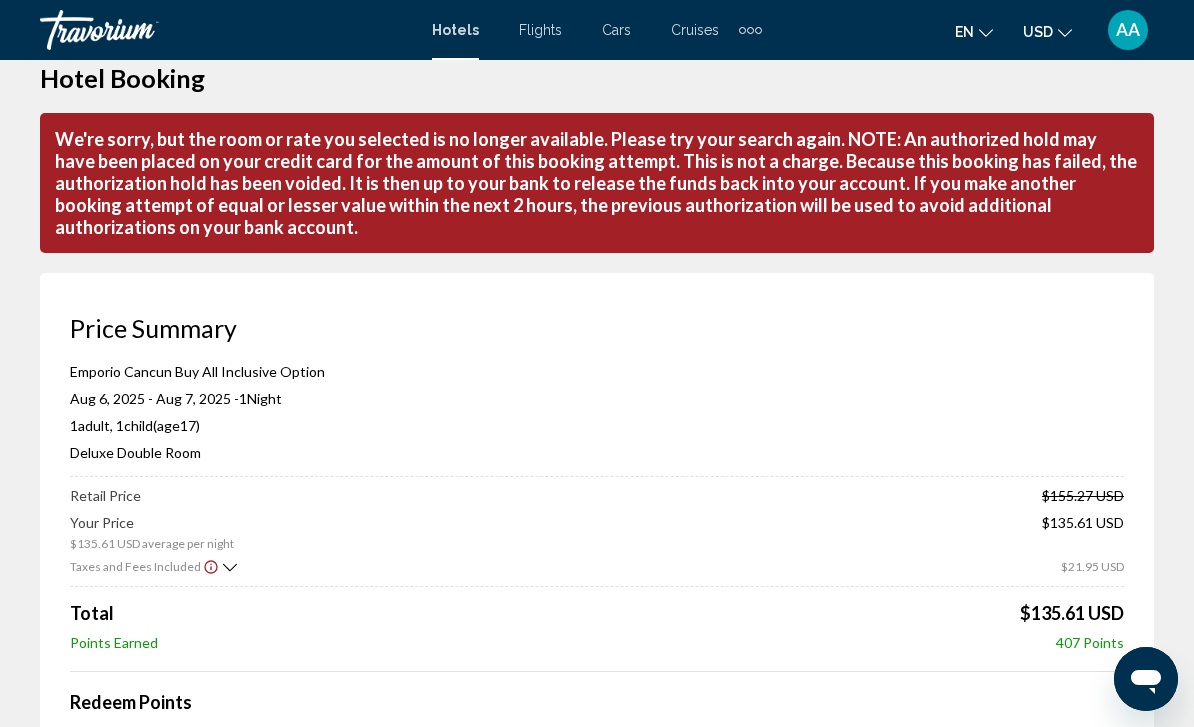 scroll, scrollTop: 0, scrollLeft: 0, axis: both 